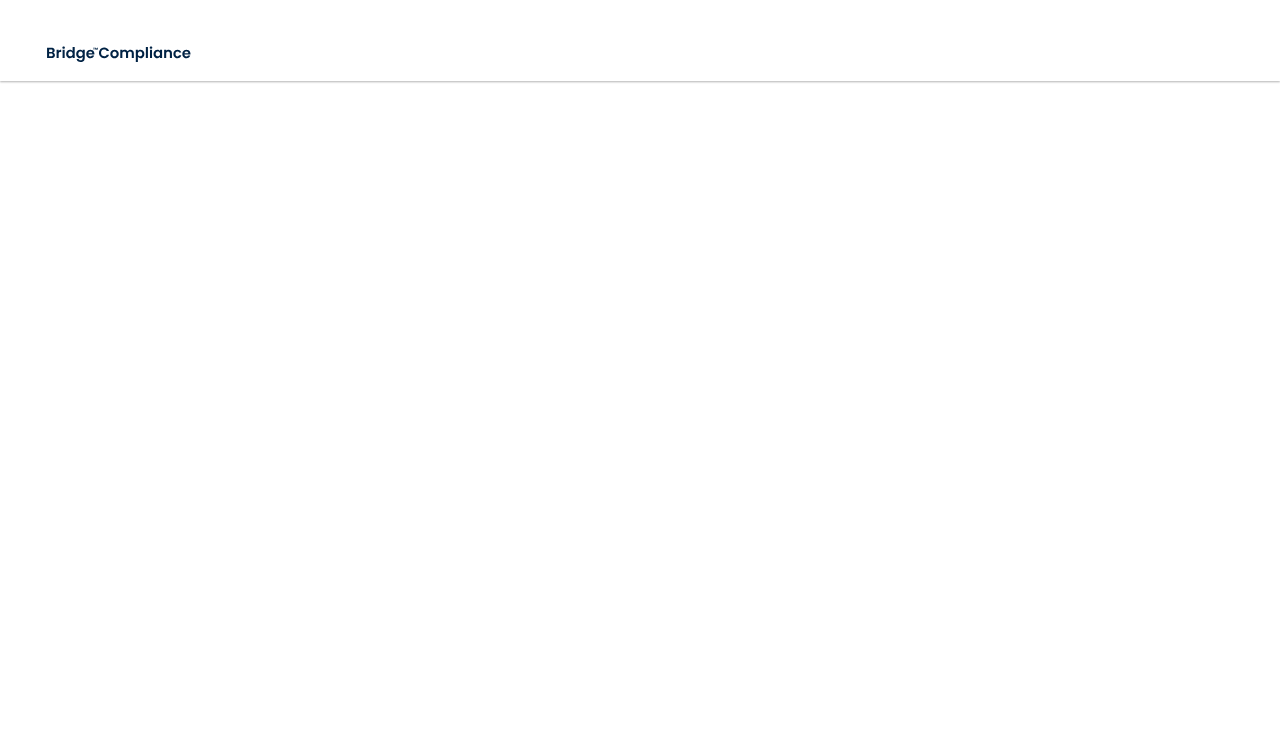 scroll, scrollTop: 0, scrollLeft: 0, axis: both 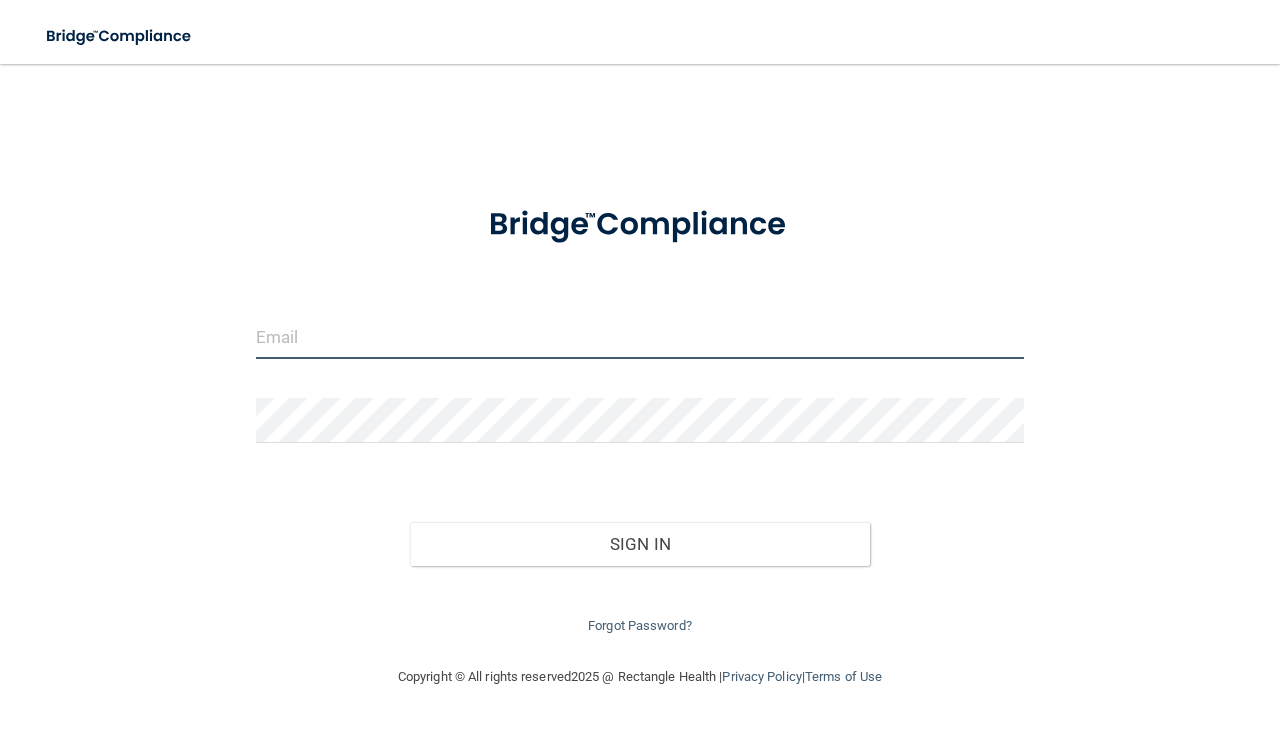 click at bounding box center (640, 336) 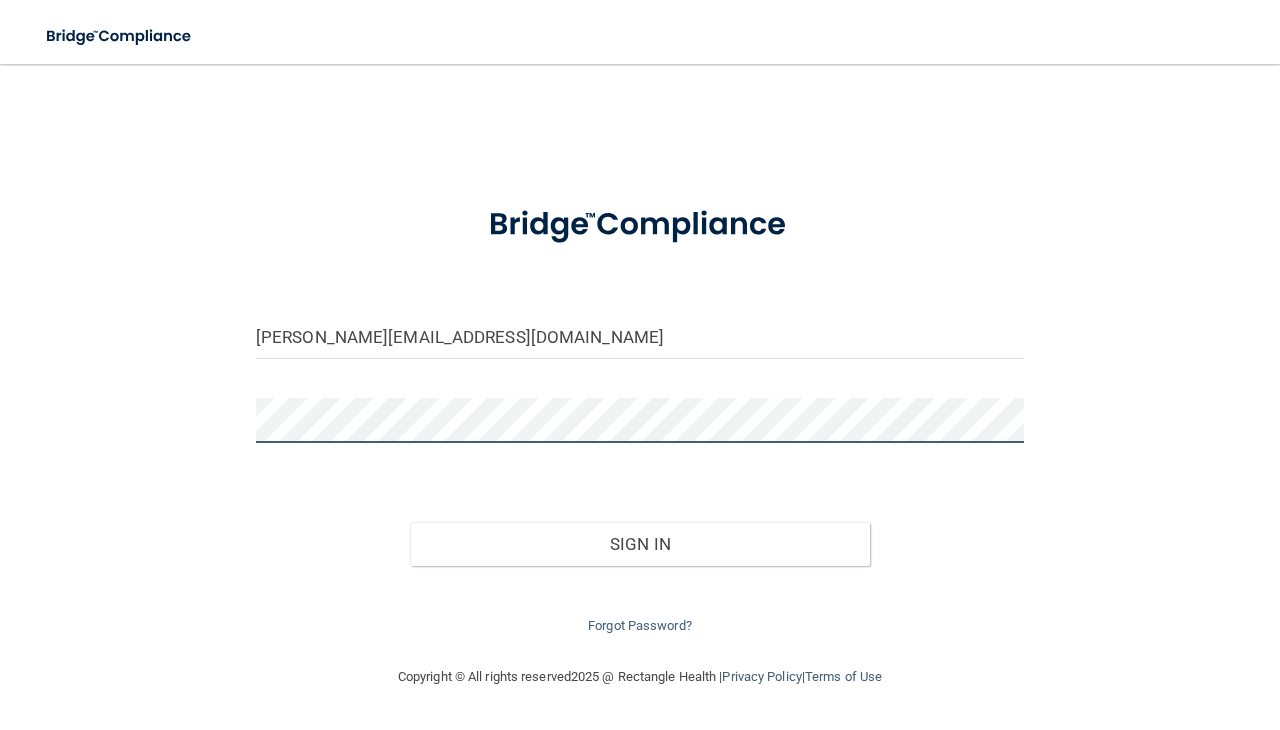click on "Sign In" at bounding box center (640, 544) 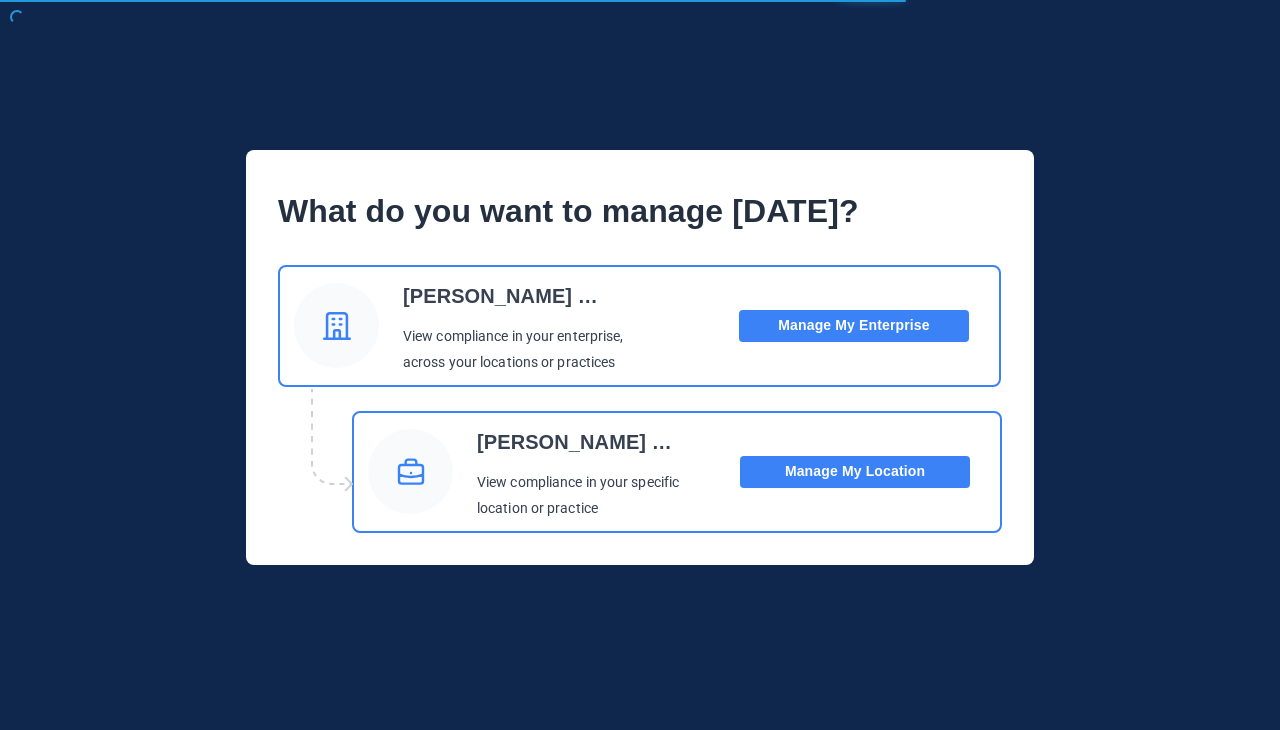click on "Manage My Location" at bounding box center (855, 472) 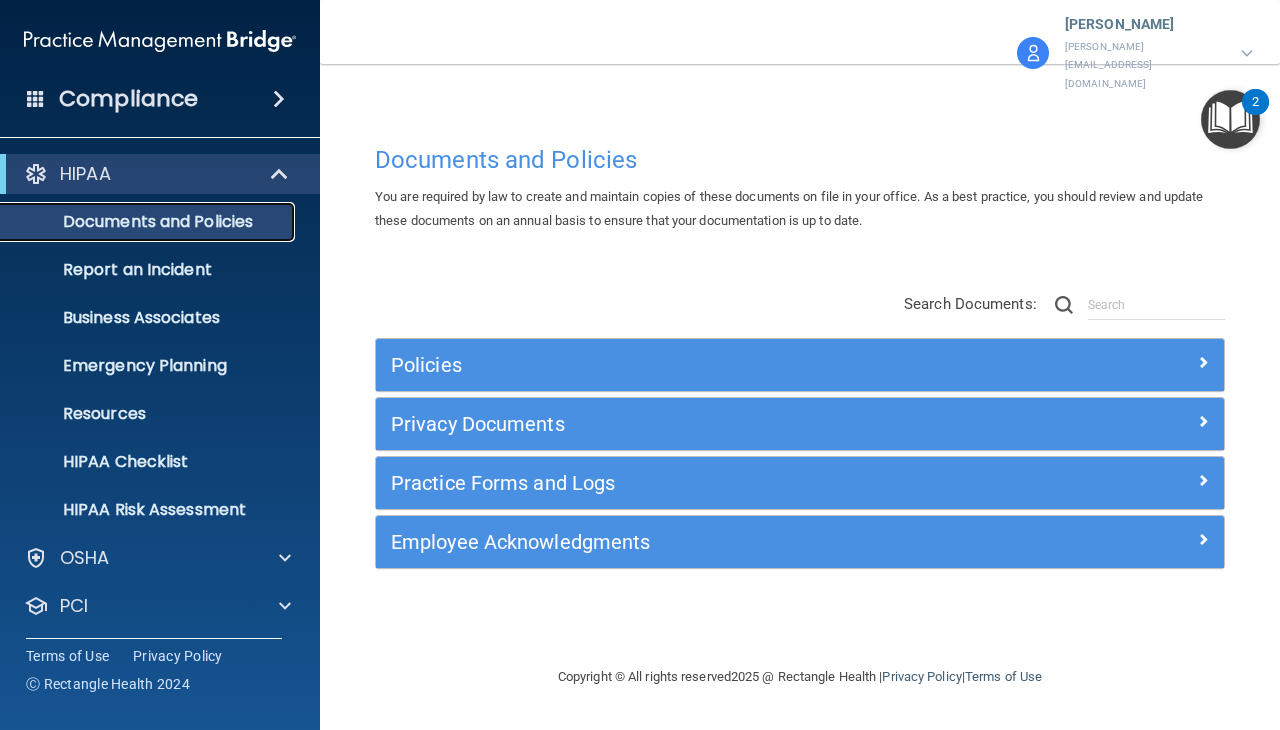 click on "Documents and Policies" at bounding box center (149, 222) 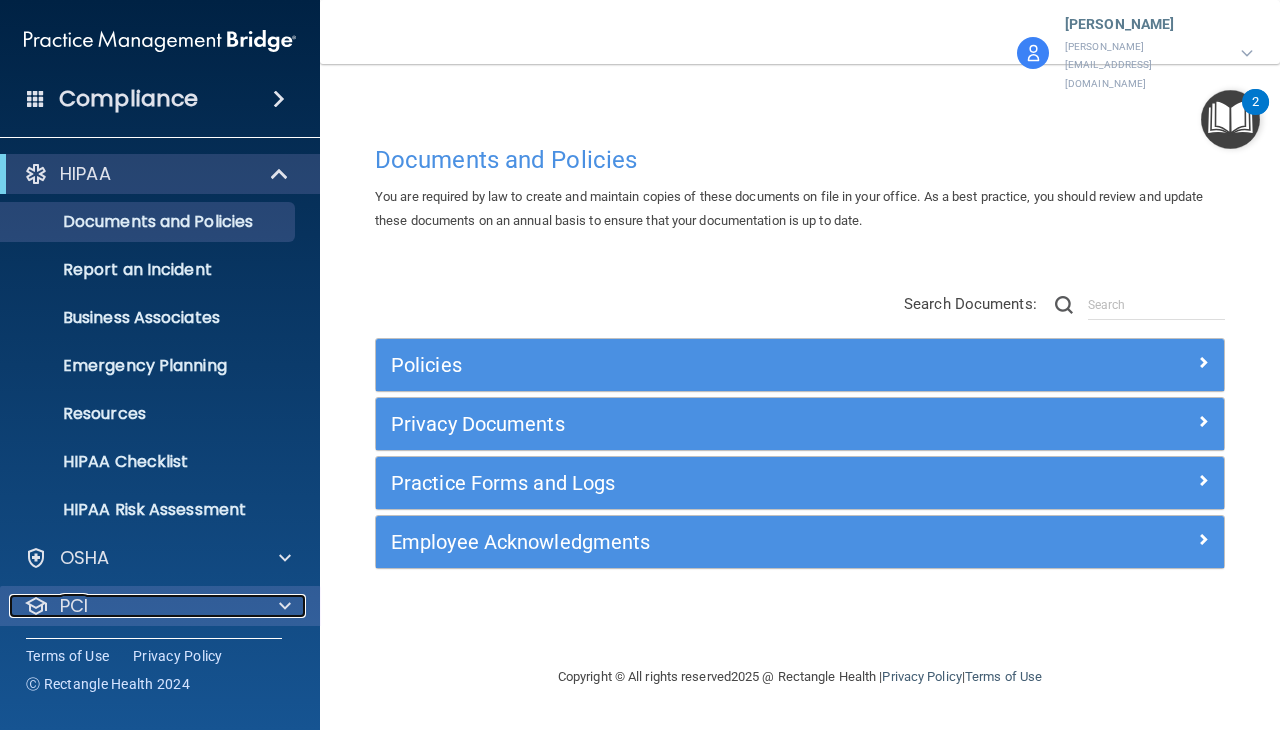click on "PCI" at bounding box center [133, 606] 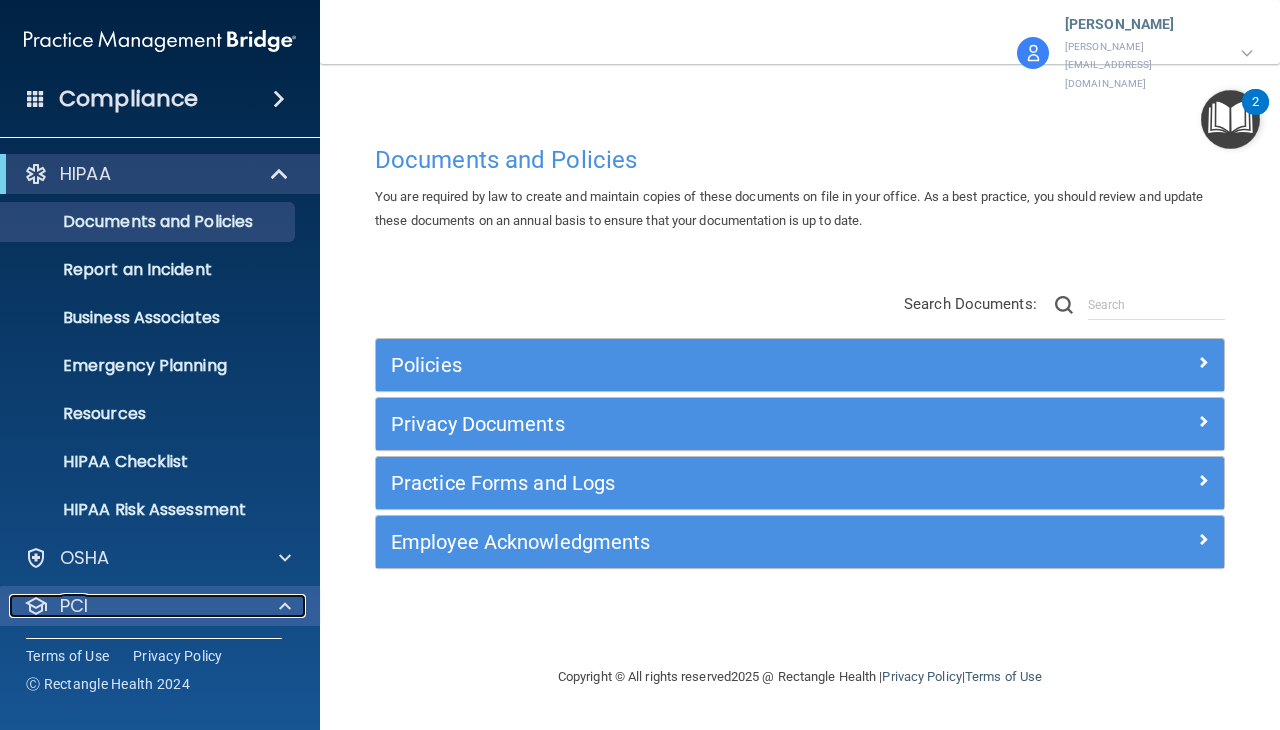 click at bounding box center (282, 606) 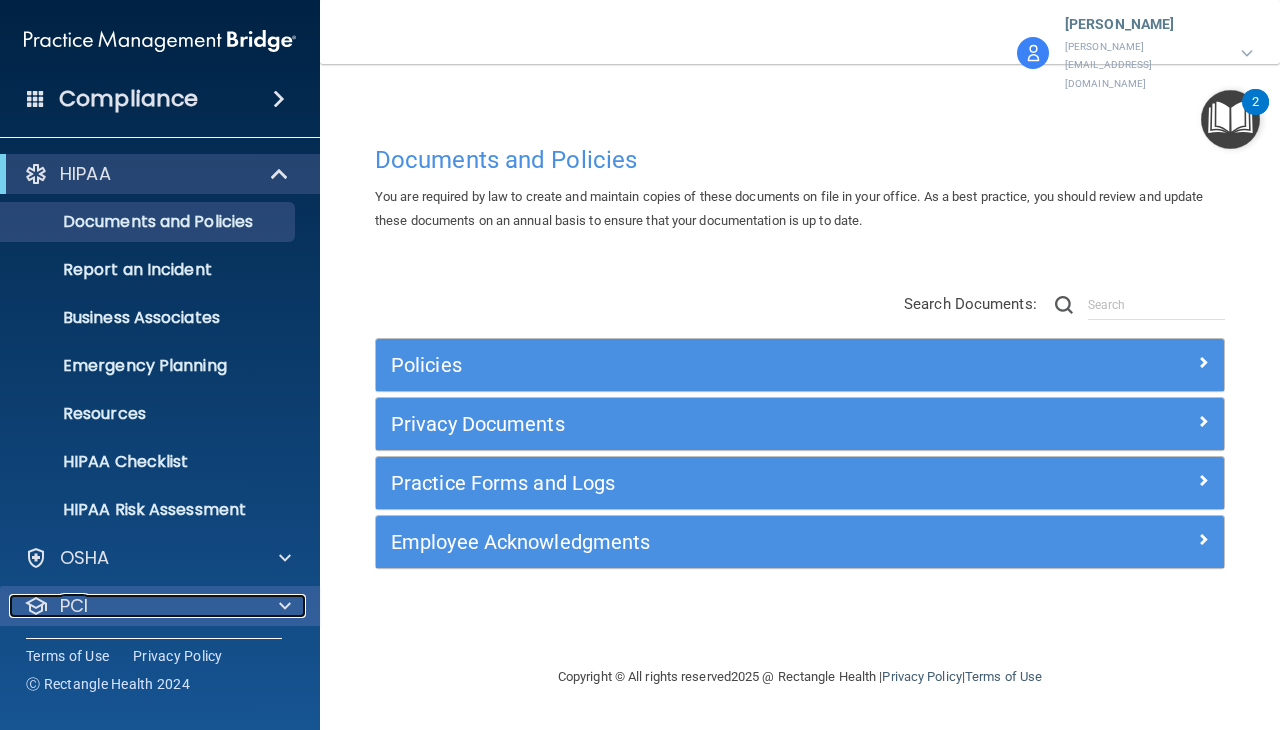 click at bounding box center (282, 606) 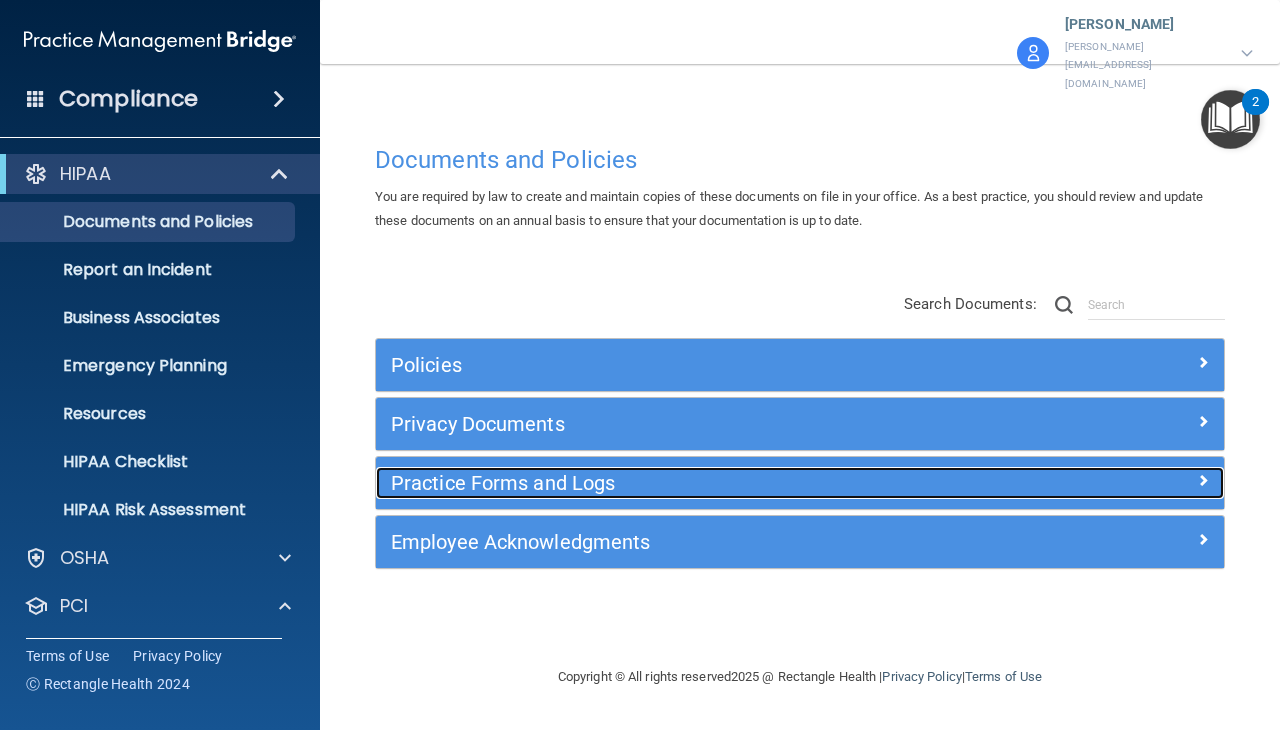 click at bounding box center [1118, 479] 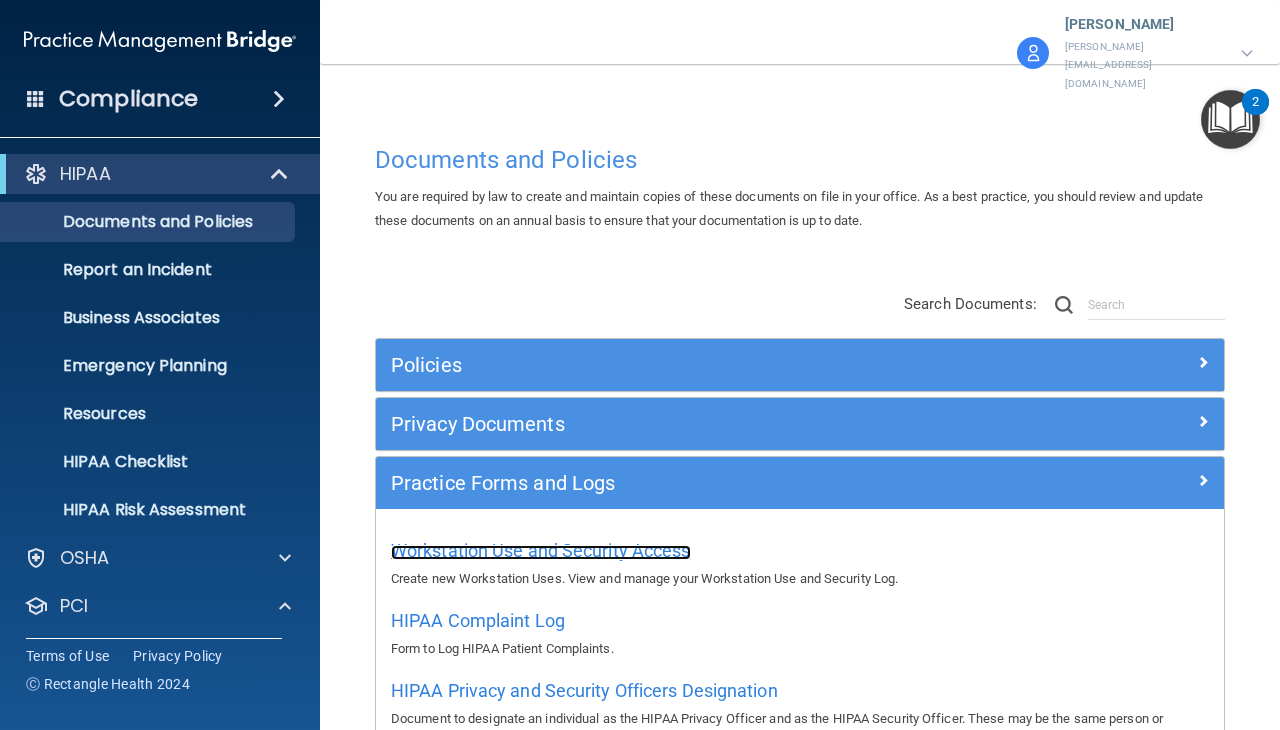 click on "Workstation Use and Security Access" at bounding box center (541, 550) 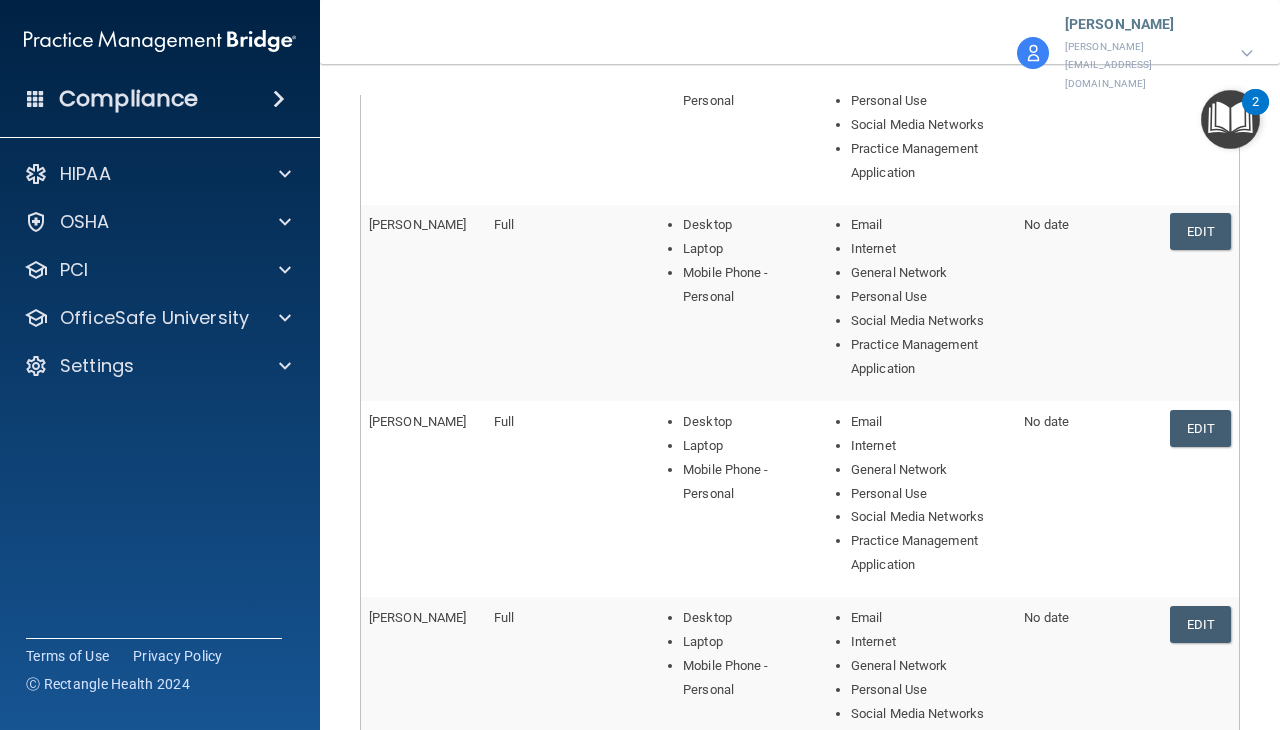 scroll, scrollTop: 957, scrollLeft: 0, axis: vertical 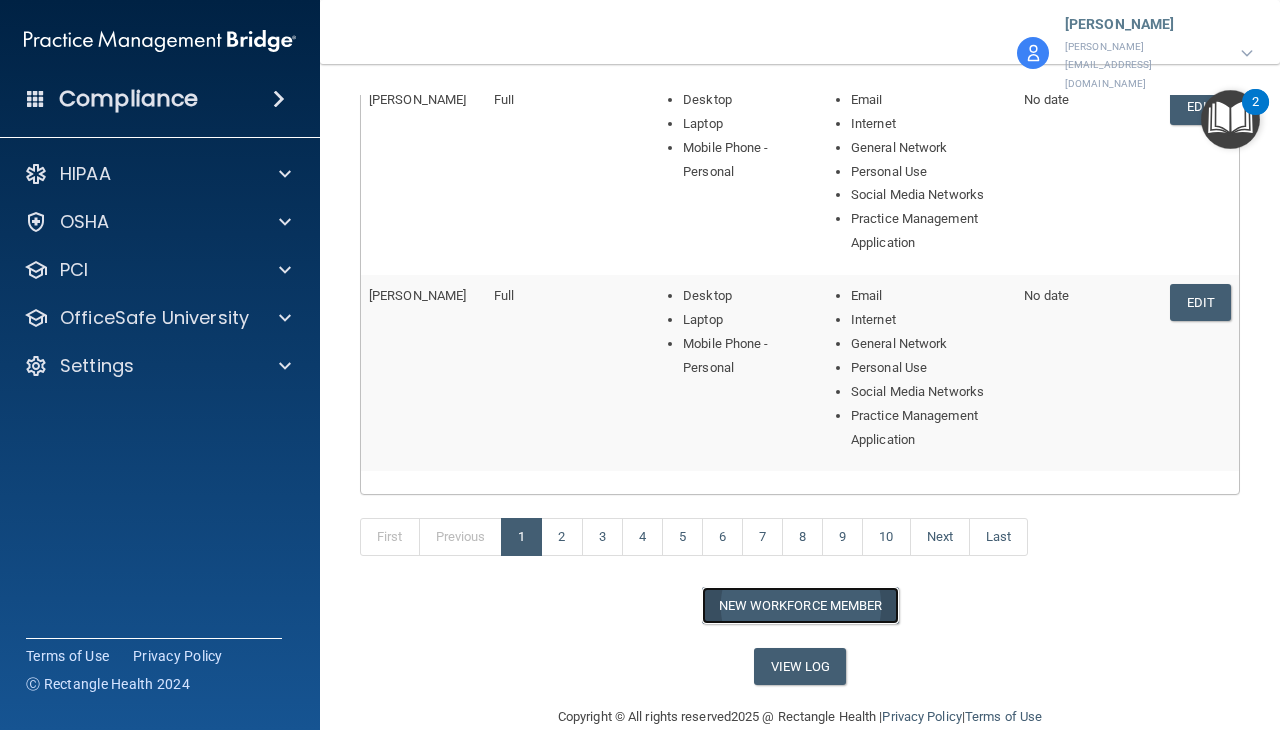 click on "New Workforce Member" at bounding box center (800, 605) 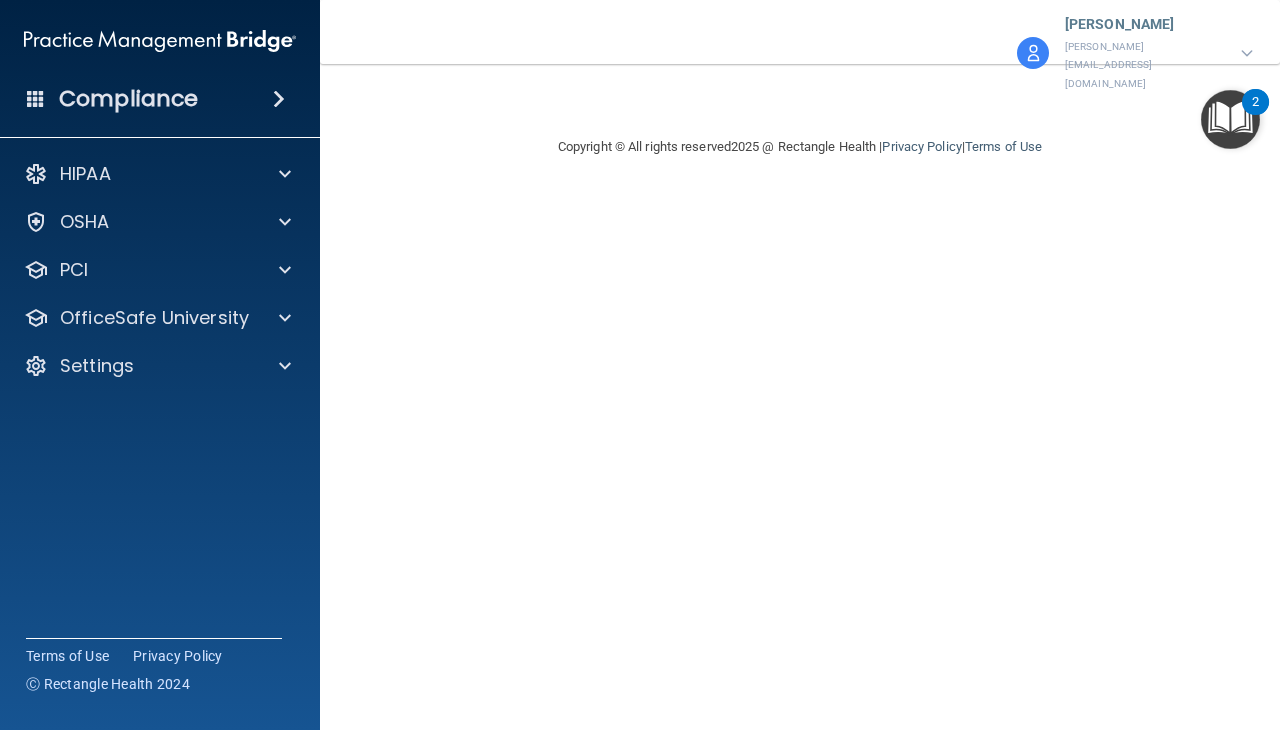 scroll, scrollTop: 0, scrollLeft: 0, axis: both 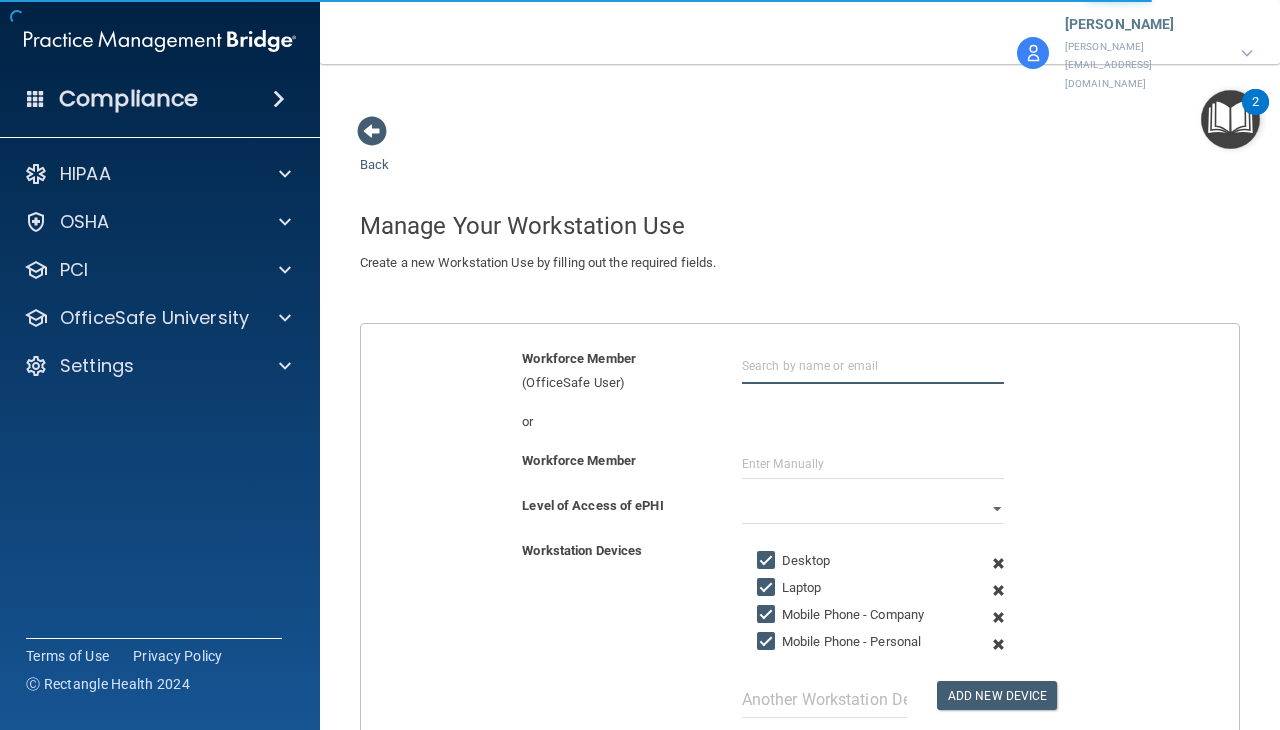 click at bounding box center (873, 365) 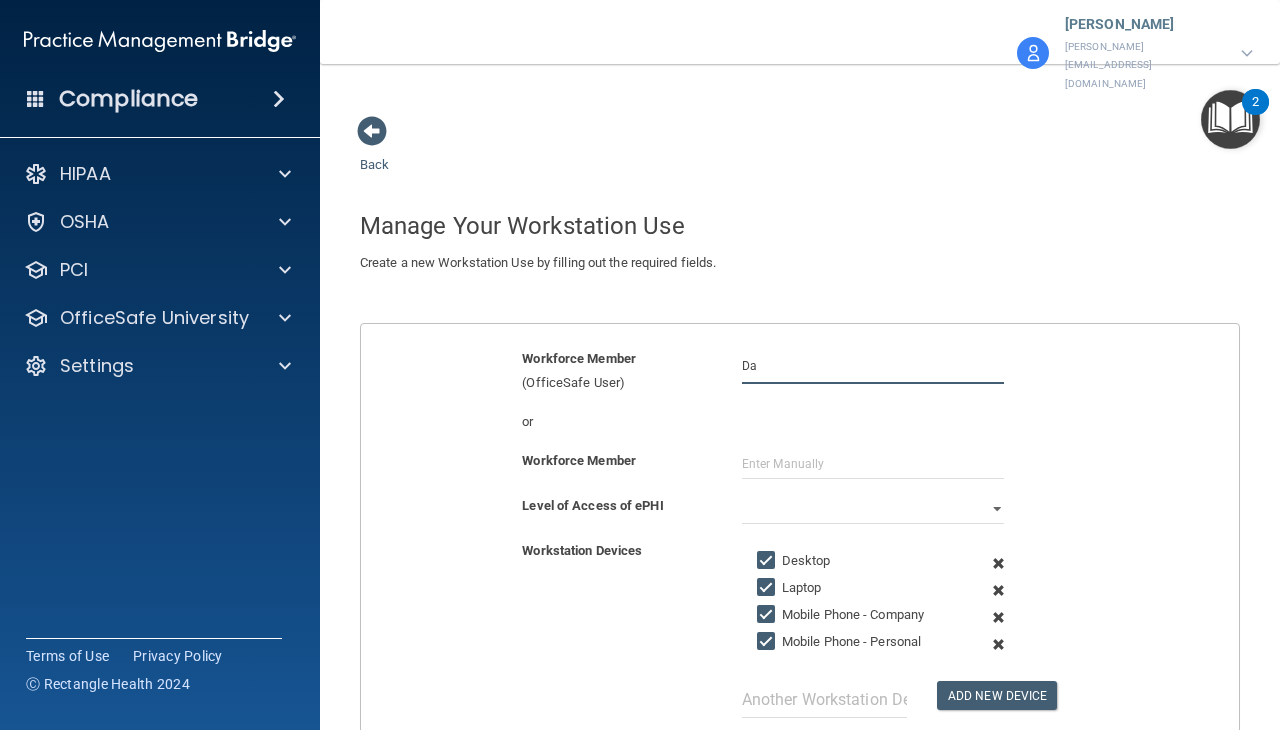 type on "D" 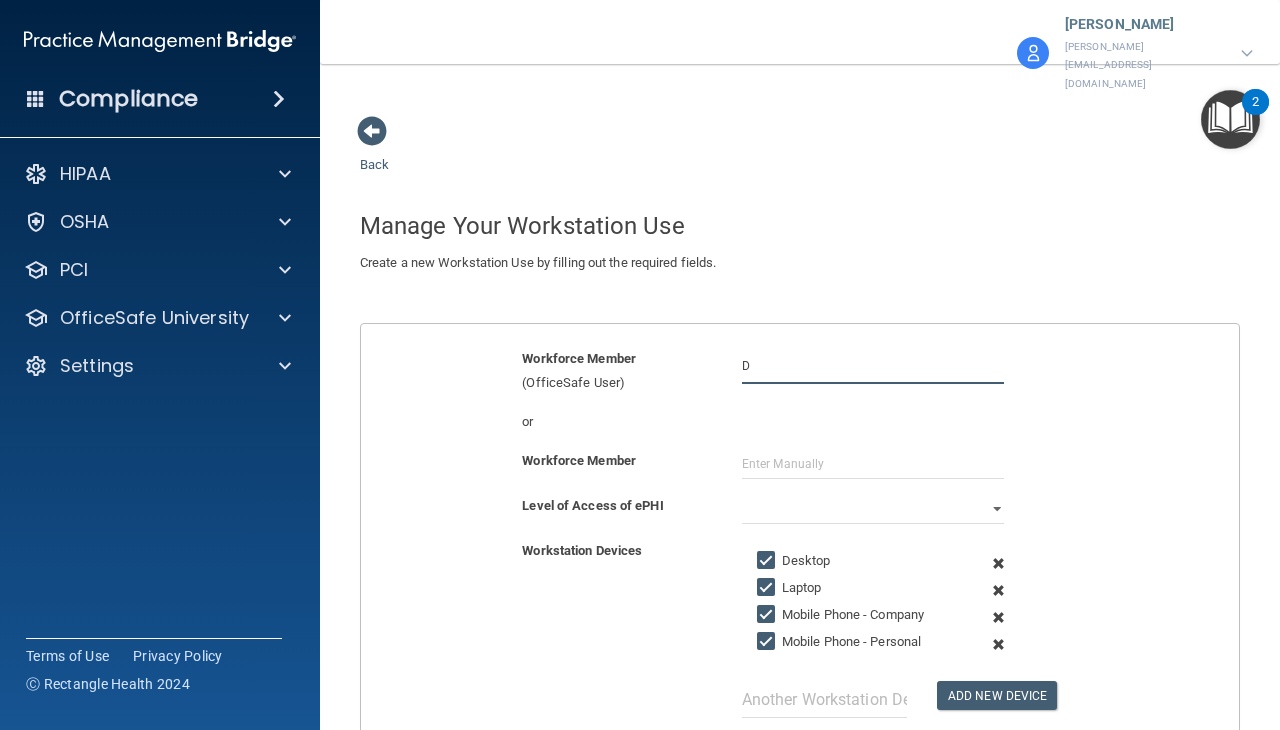 type 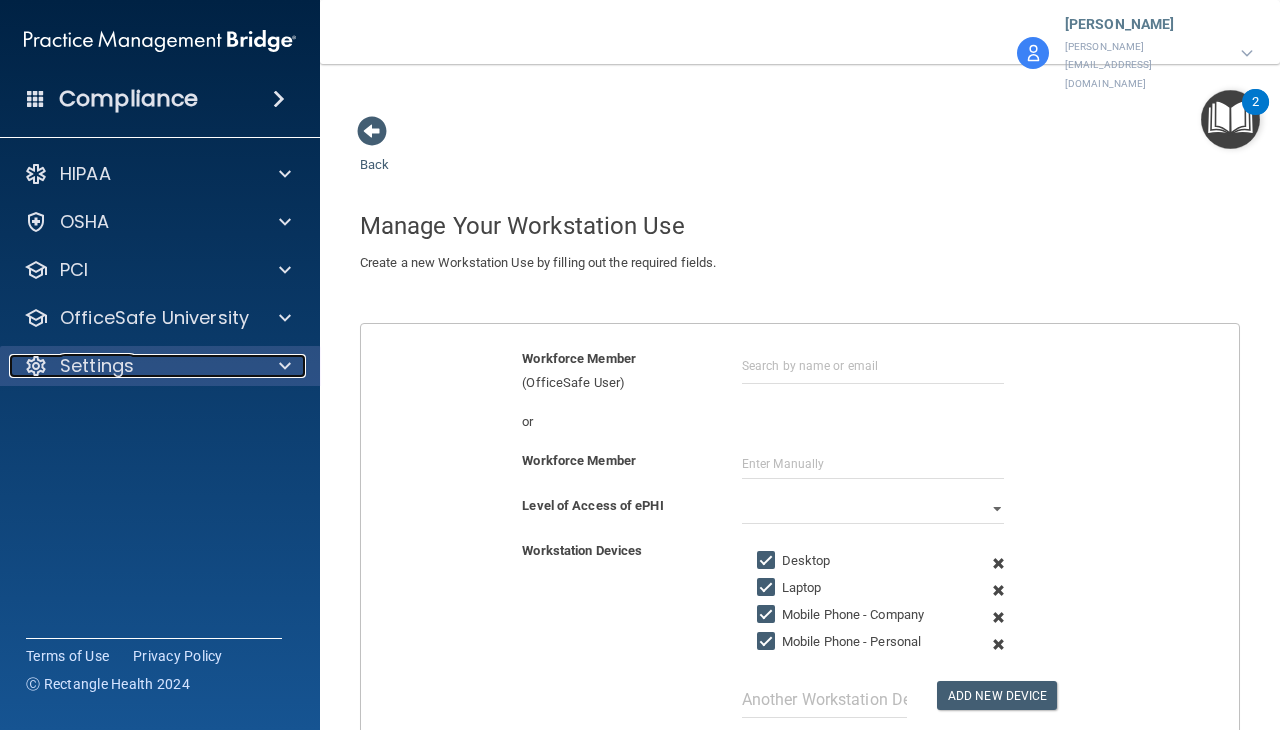 click on "Settings" at bounding box center [133, 366] 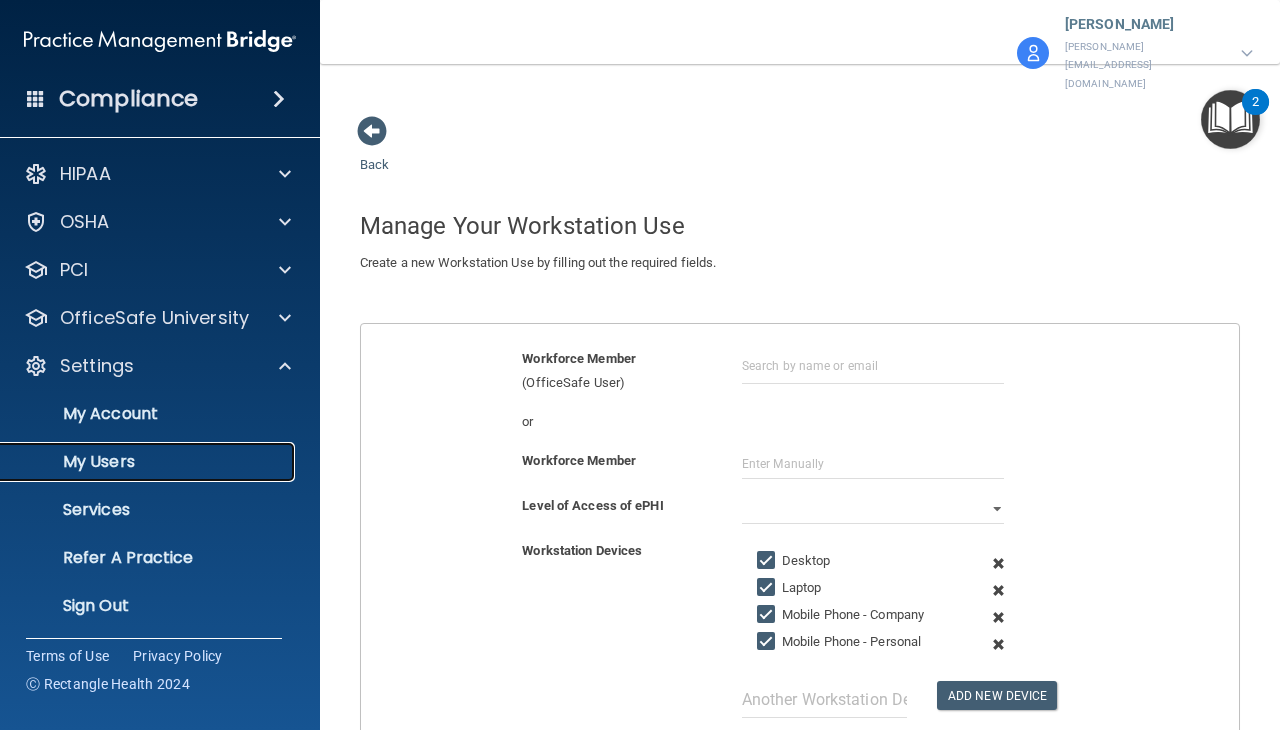 click on "My Users" at bounding box center (149, 462) 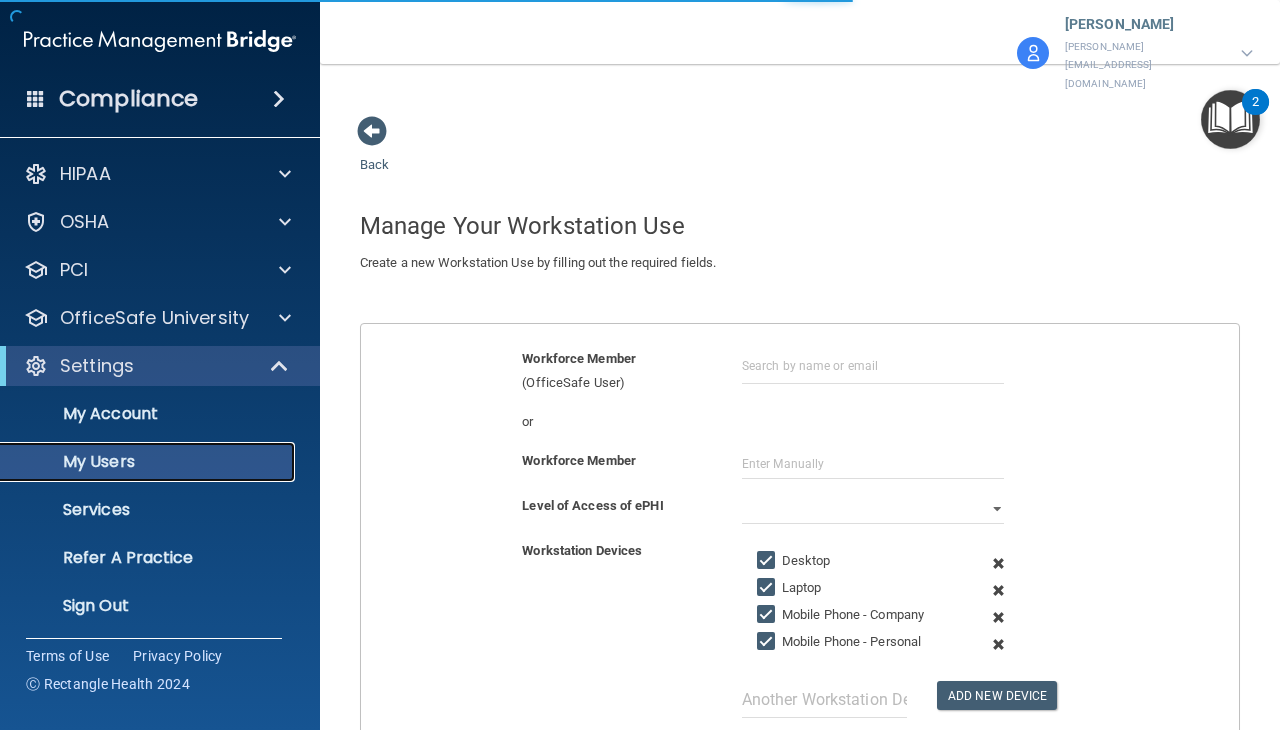 select on "20" 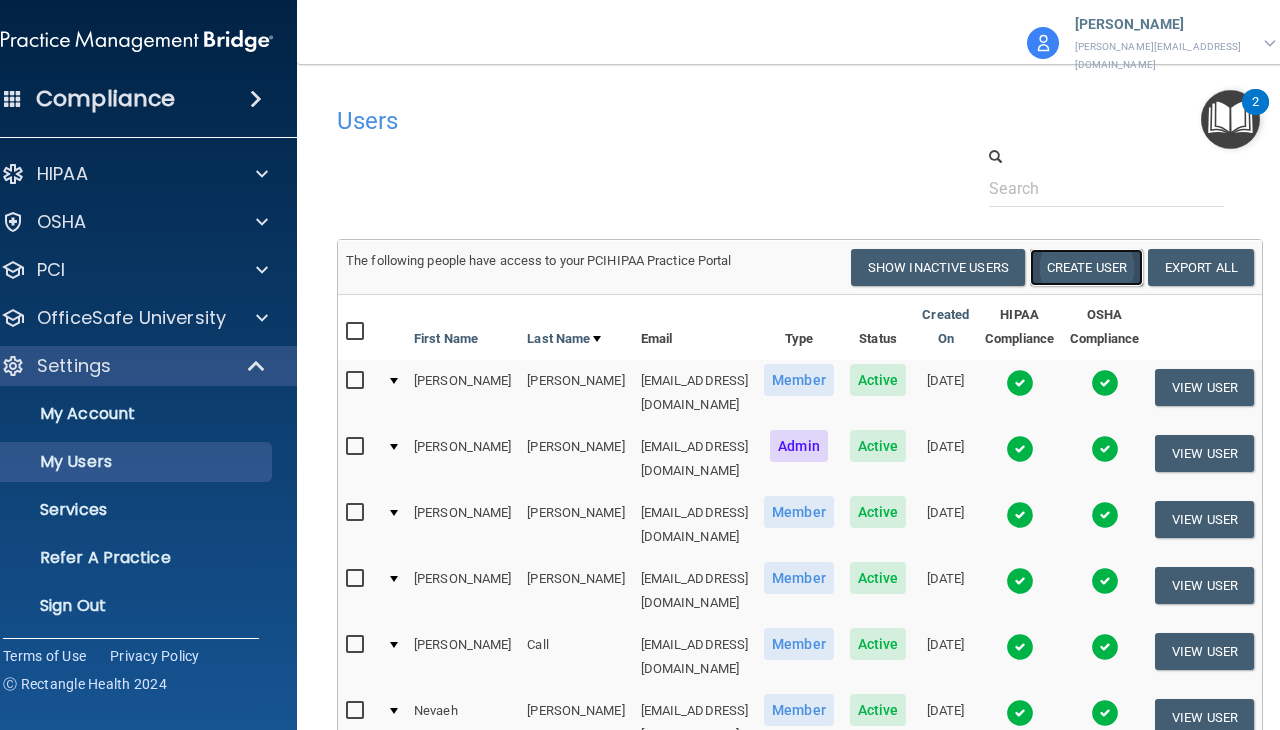 click on "Create User" at bounding box center (1086, 267) 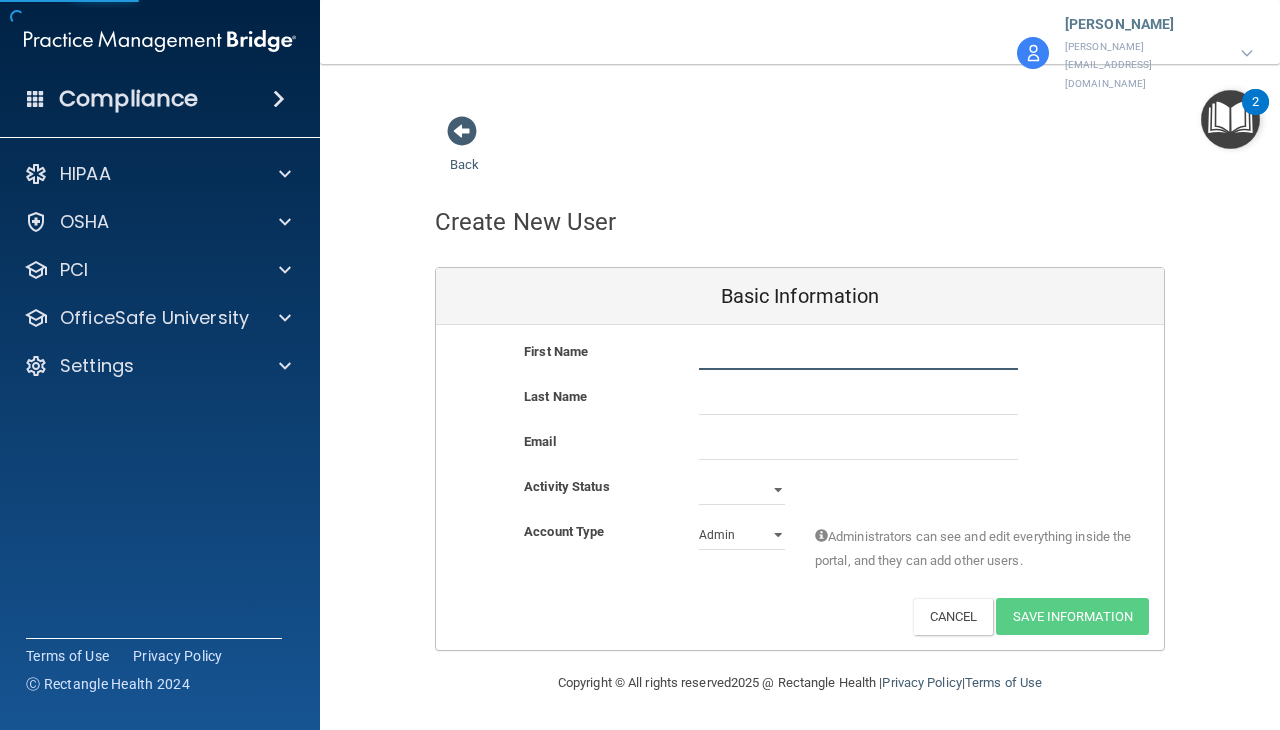 click at bounding box center (858, 355) 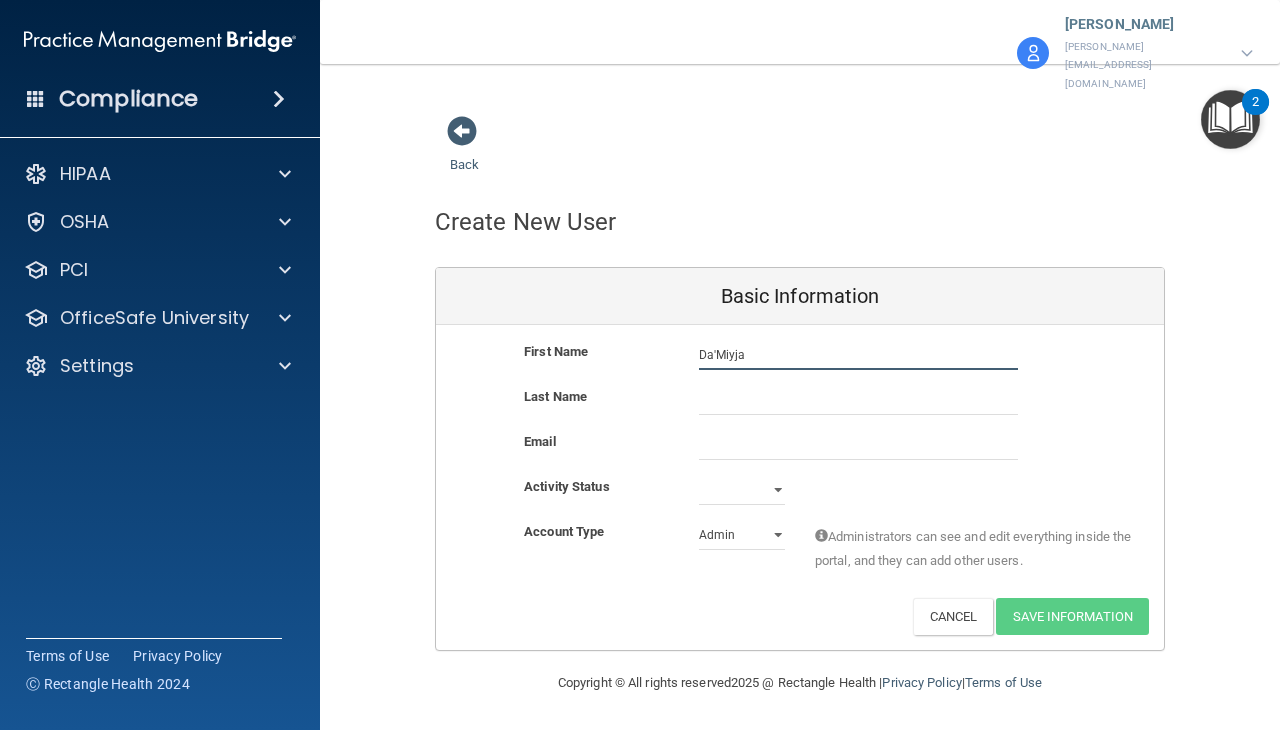 type on "Da'Miyja" 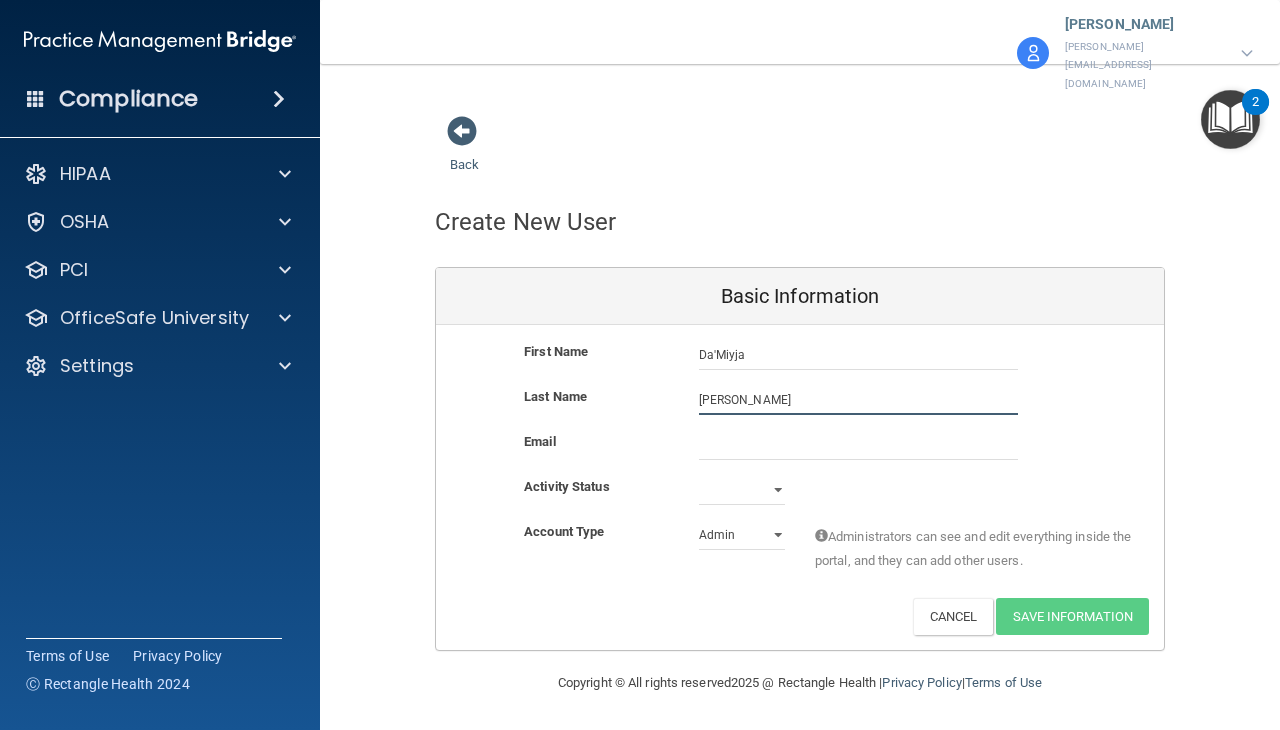 type on "[PERSON_NAME]" 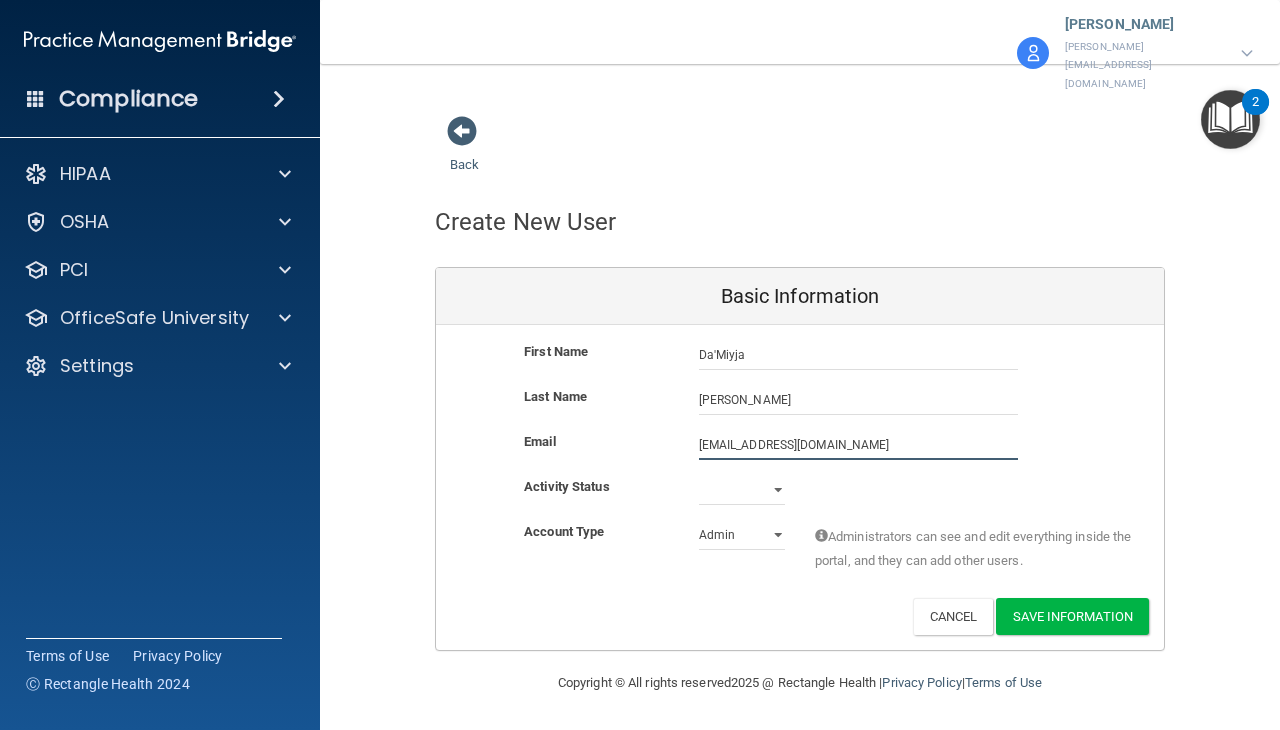 type on "[EMAIL_ADDRESS][DOMAIN_NAME]" 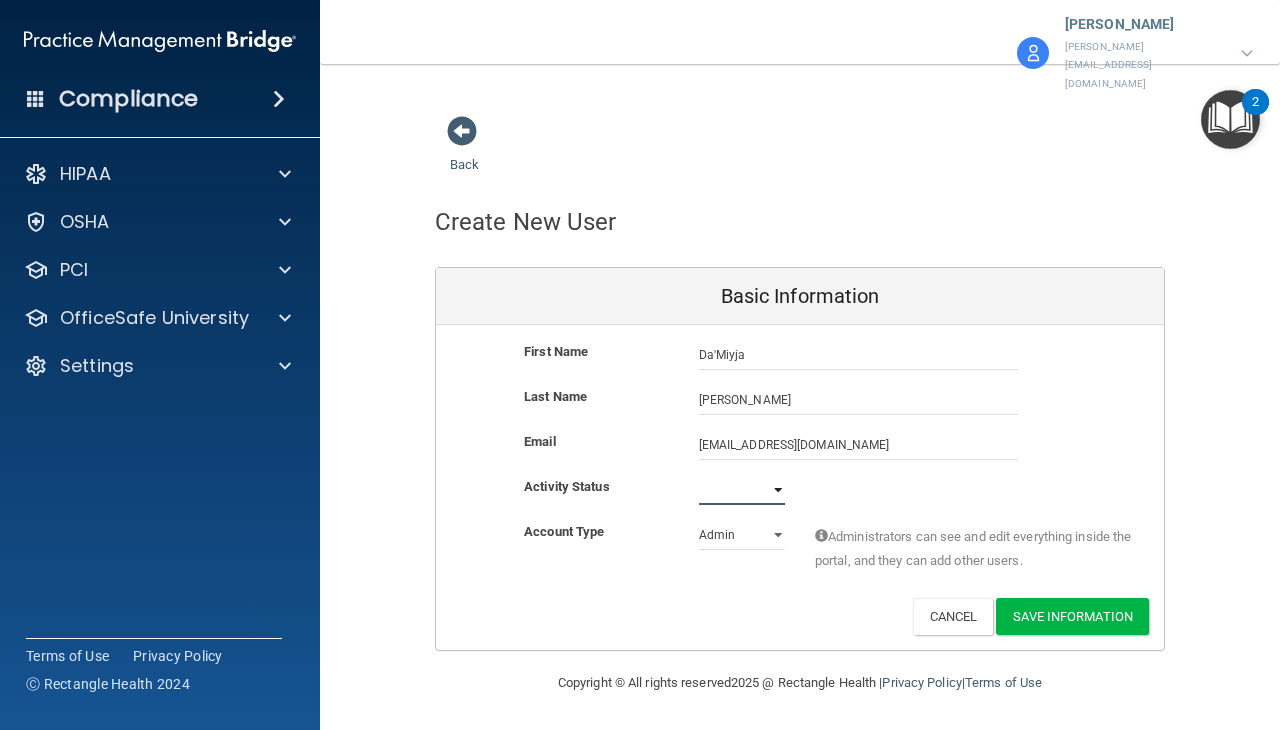 click on "Active  Inactive" at bounding box center (742, 490) 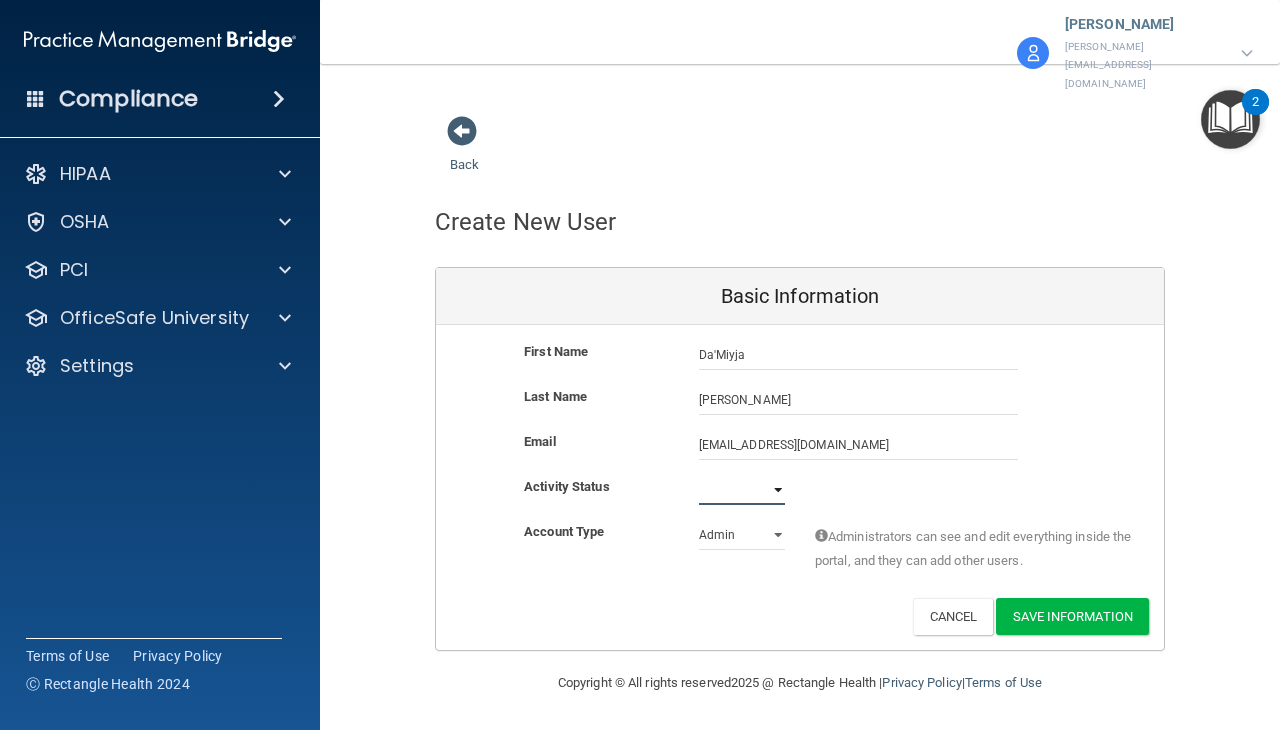 select on "active" 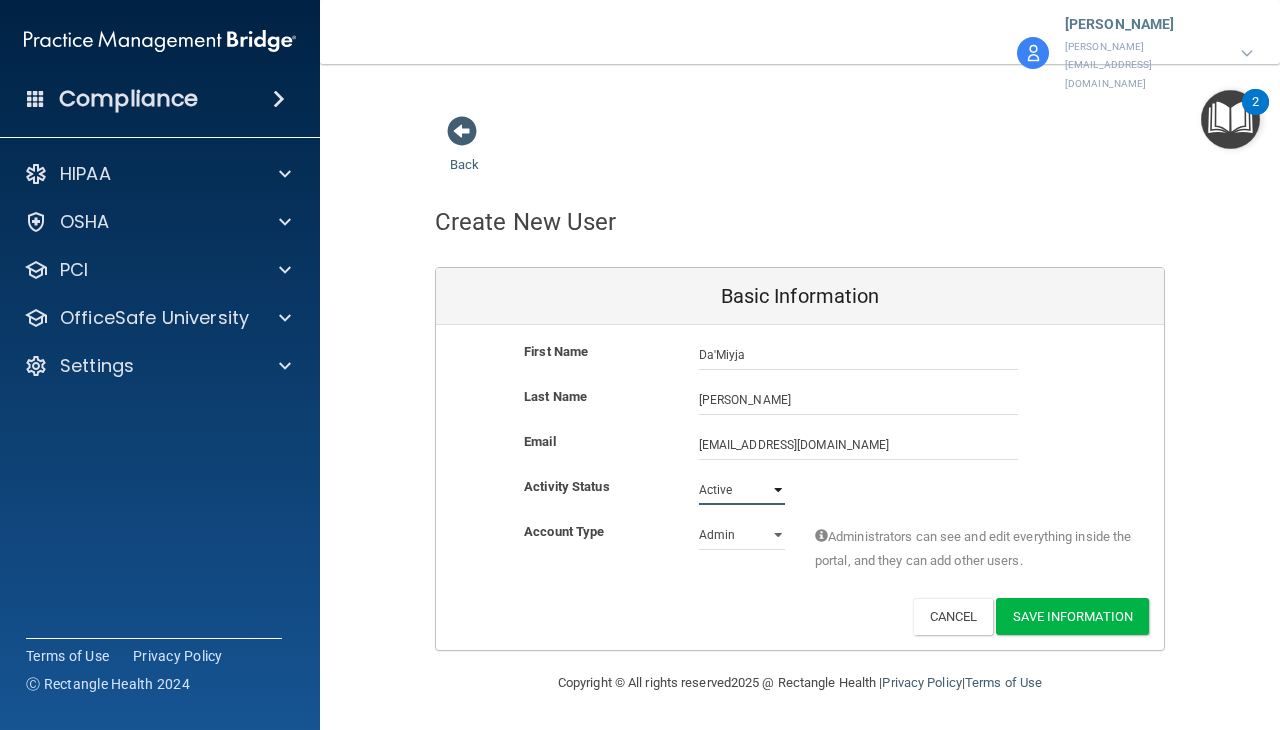 click on "Active  Inactive" at bounding box center [742, 490] 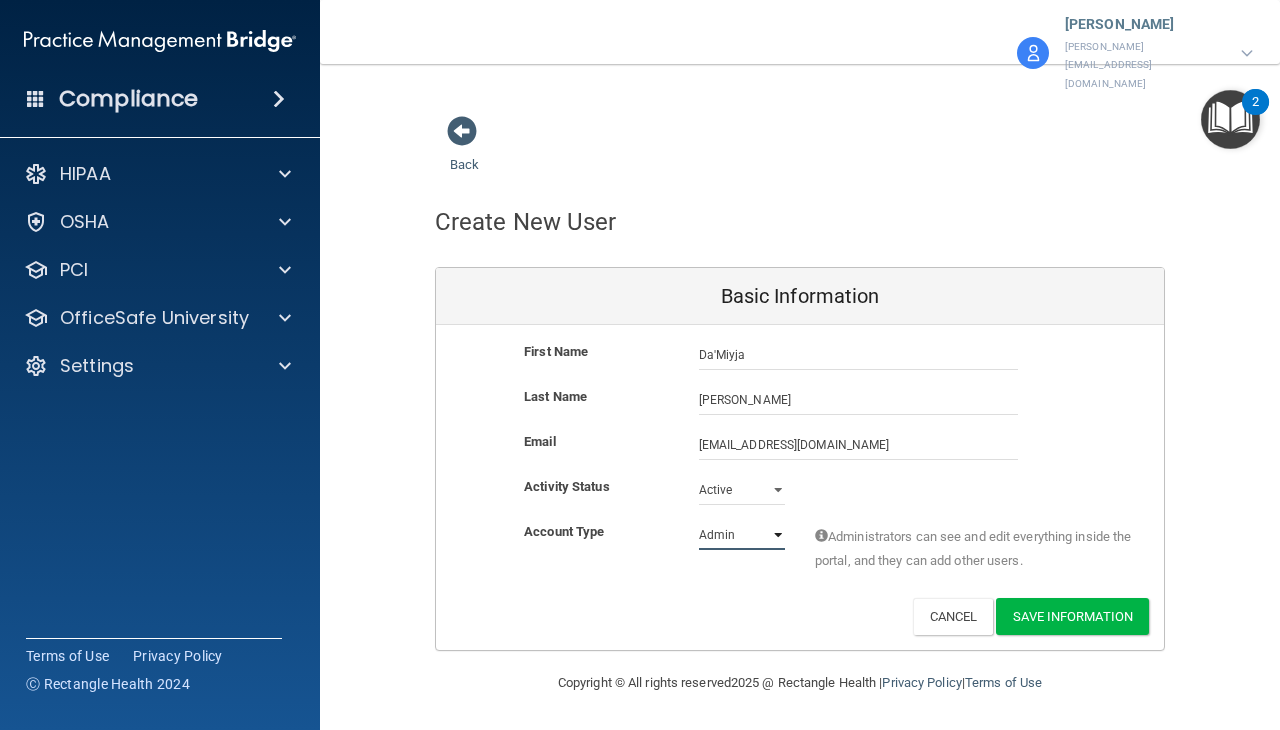 click on "Admin  Member" at bounding box center [742, 535] 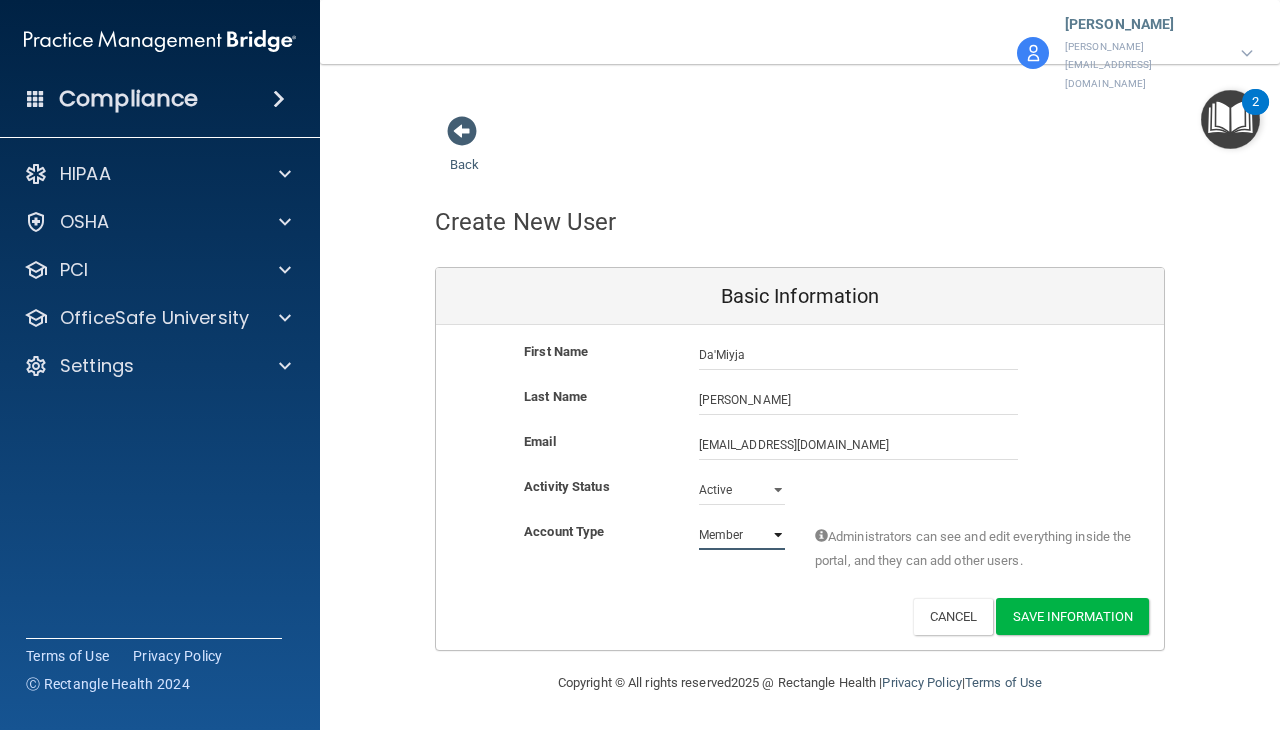 click on "Admin  Member" at bounding box center [742, 535] 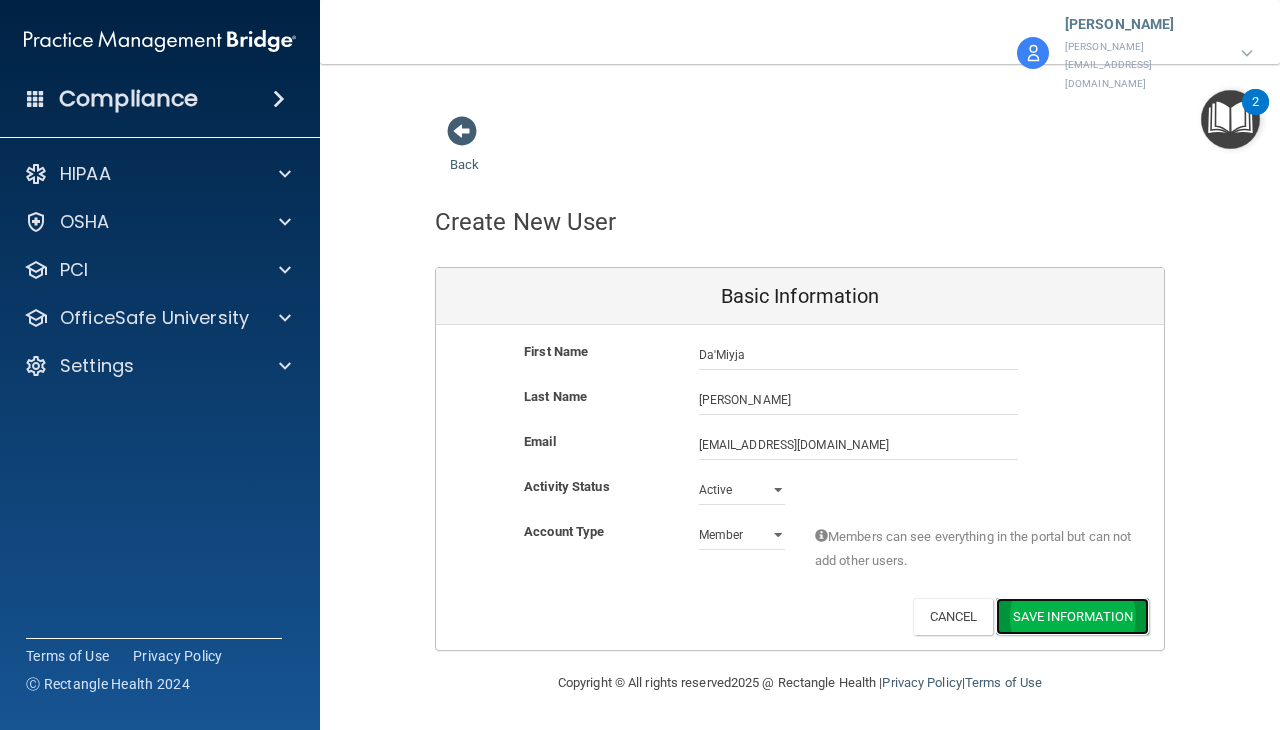 click on "Save Information" at bounding box center [1072, 616] 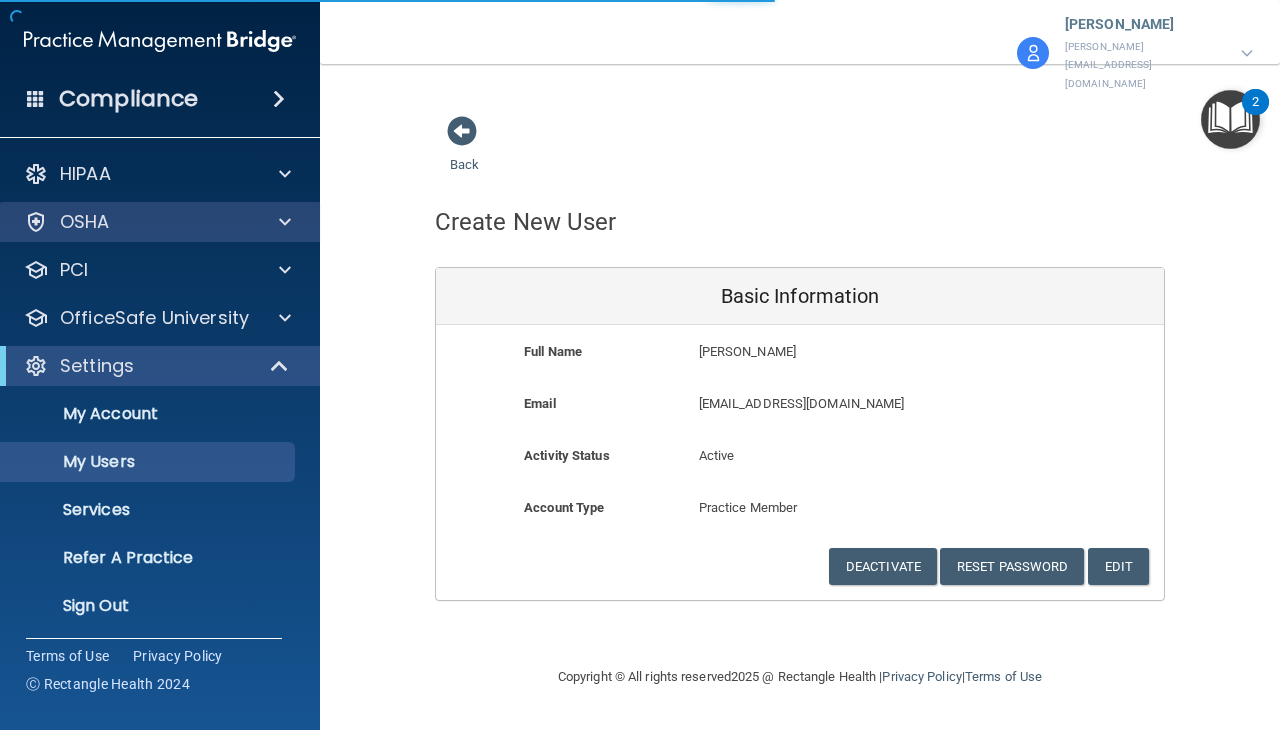 select on "20" 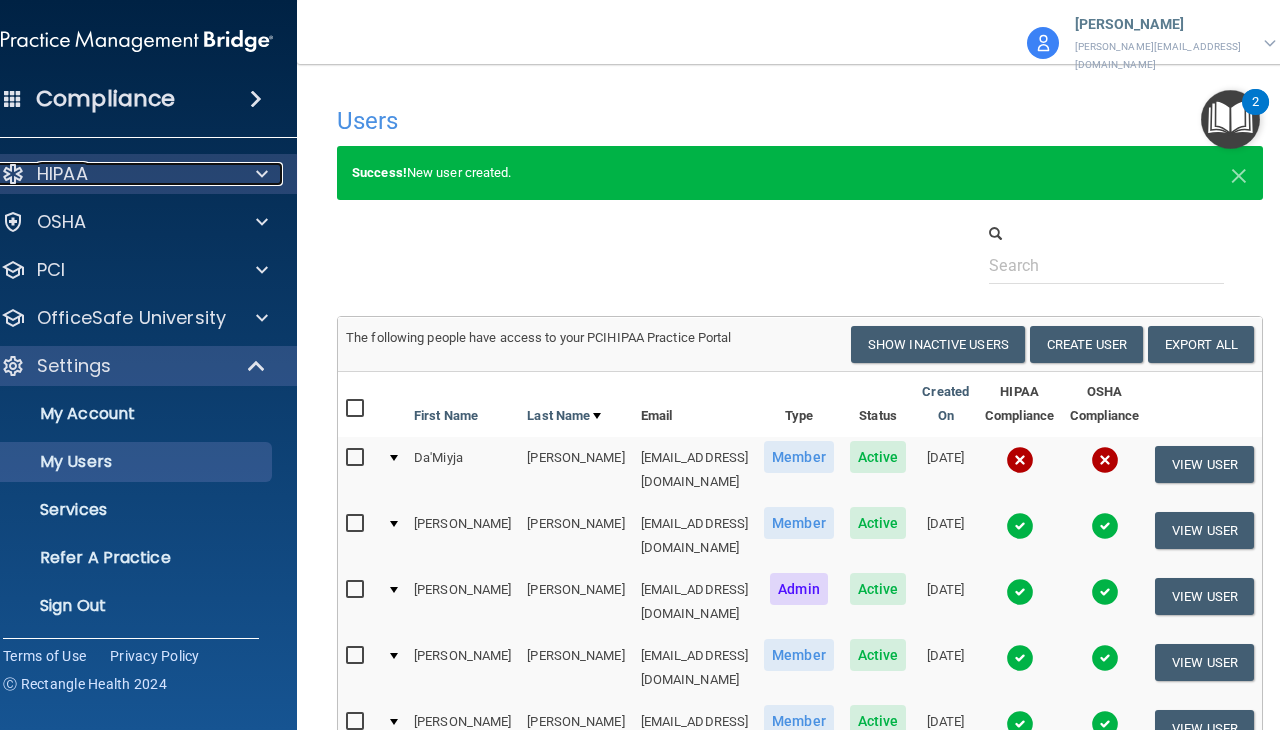 click on "HIPAA" at bounding box center [110, 174] 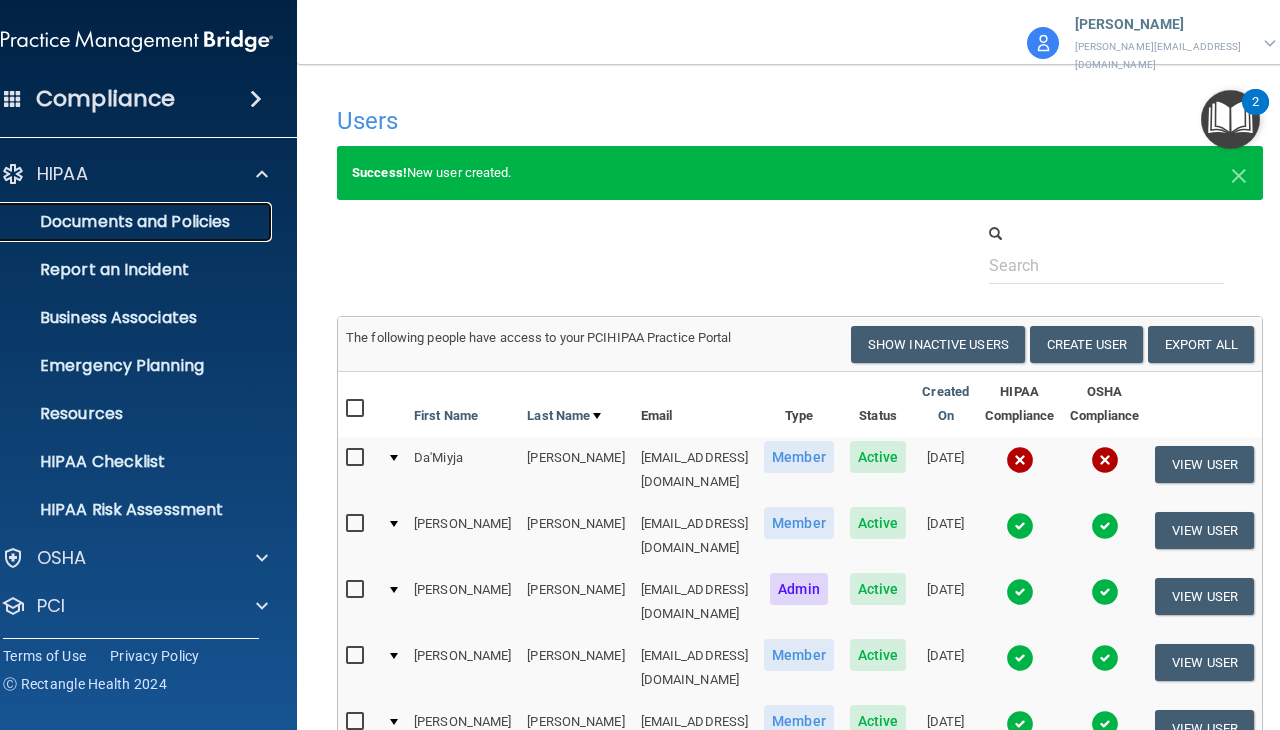 click on "Documents and Policies" at bounding box center (126, 222) 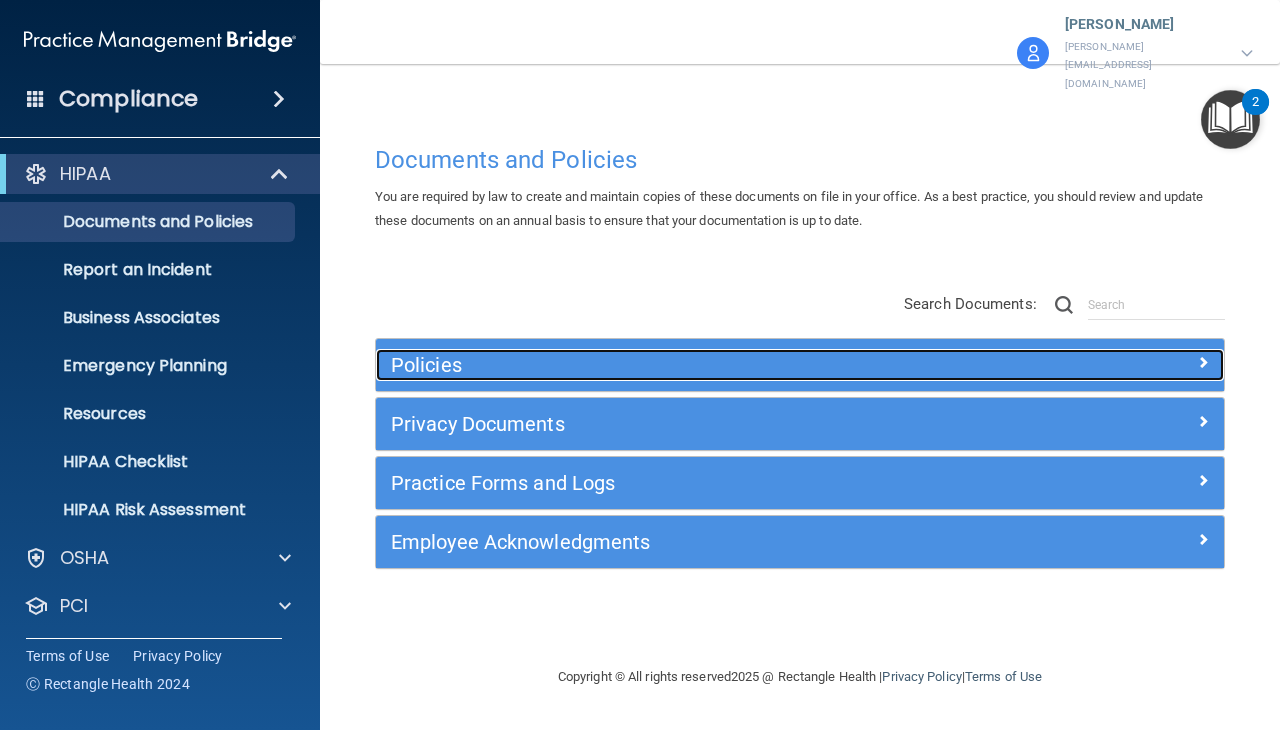 click on "Policies" at bounding box center (694, 365) 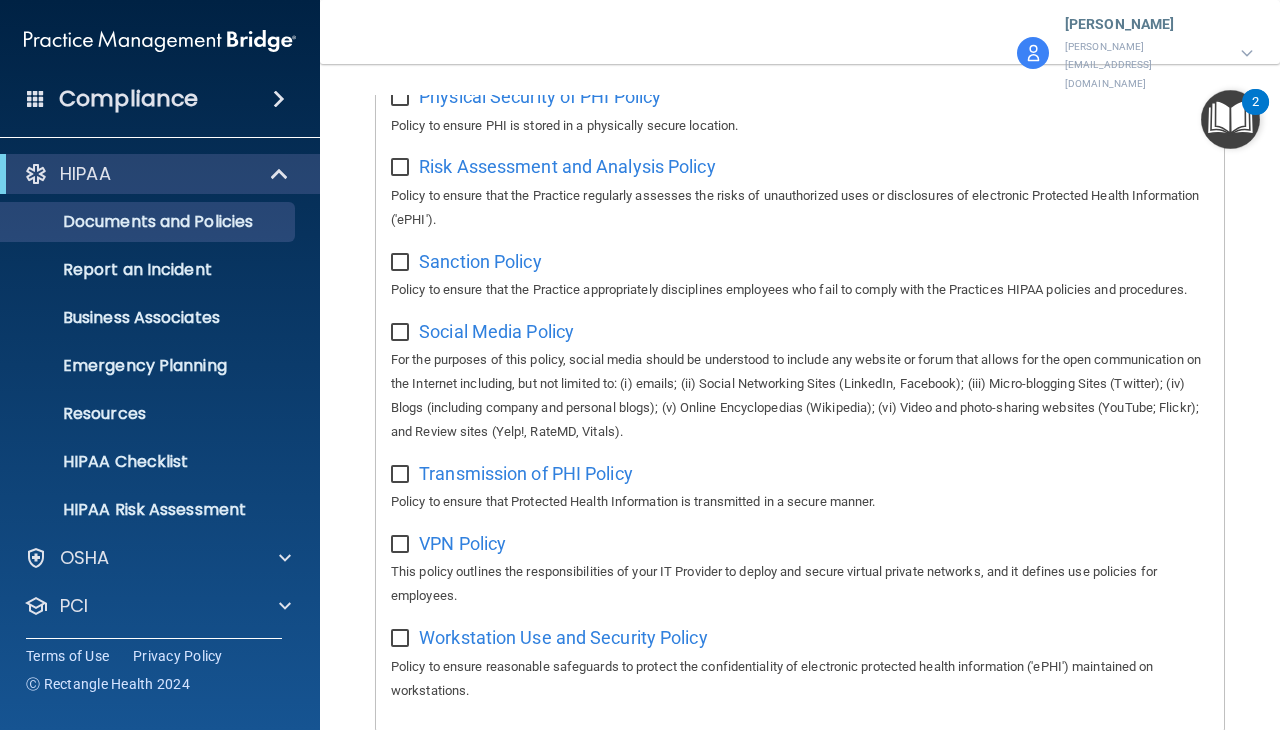 scroll, scrollTop: 1819, scrollLeft: 0, axis: vertical 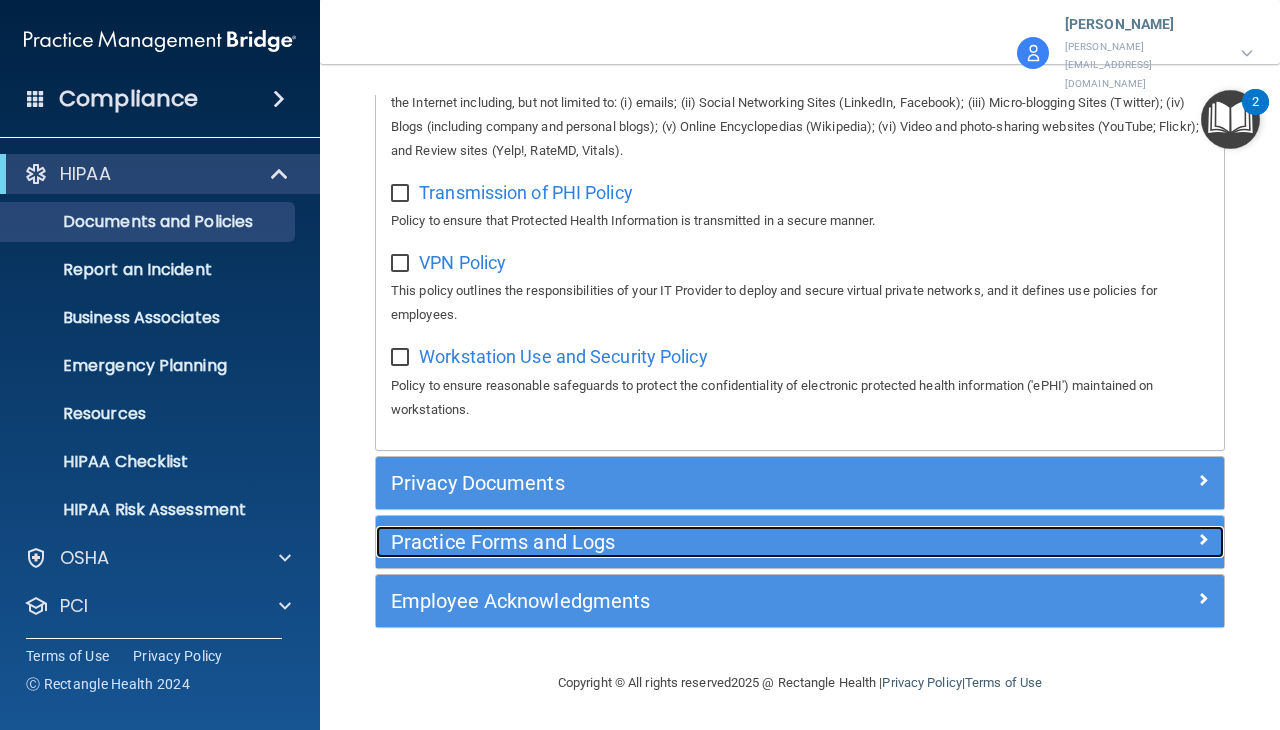 click on "Practice Forms and Logs" at bounding box center [694, 542] 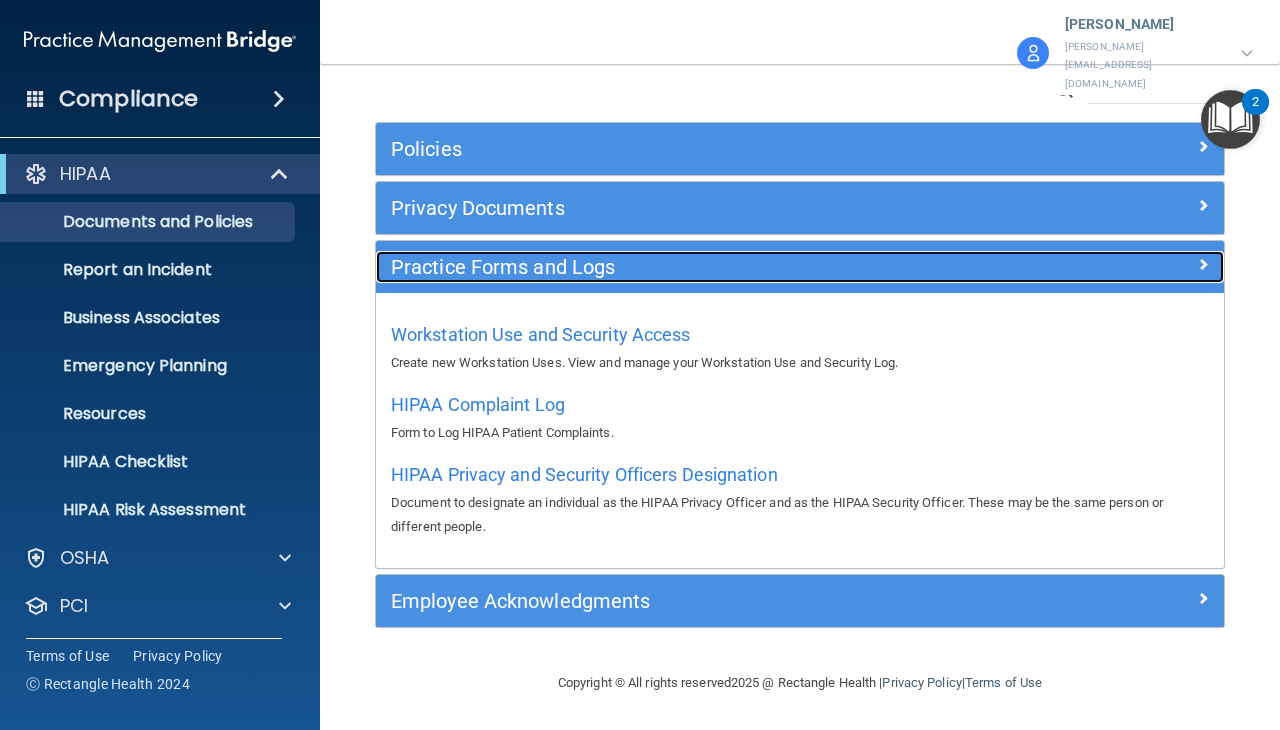 scroll, scrollTop: 183, scrollLeft: 0, axis: vertical 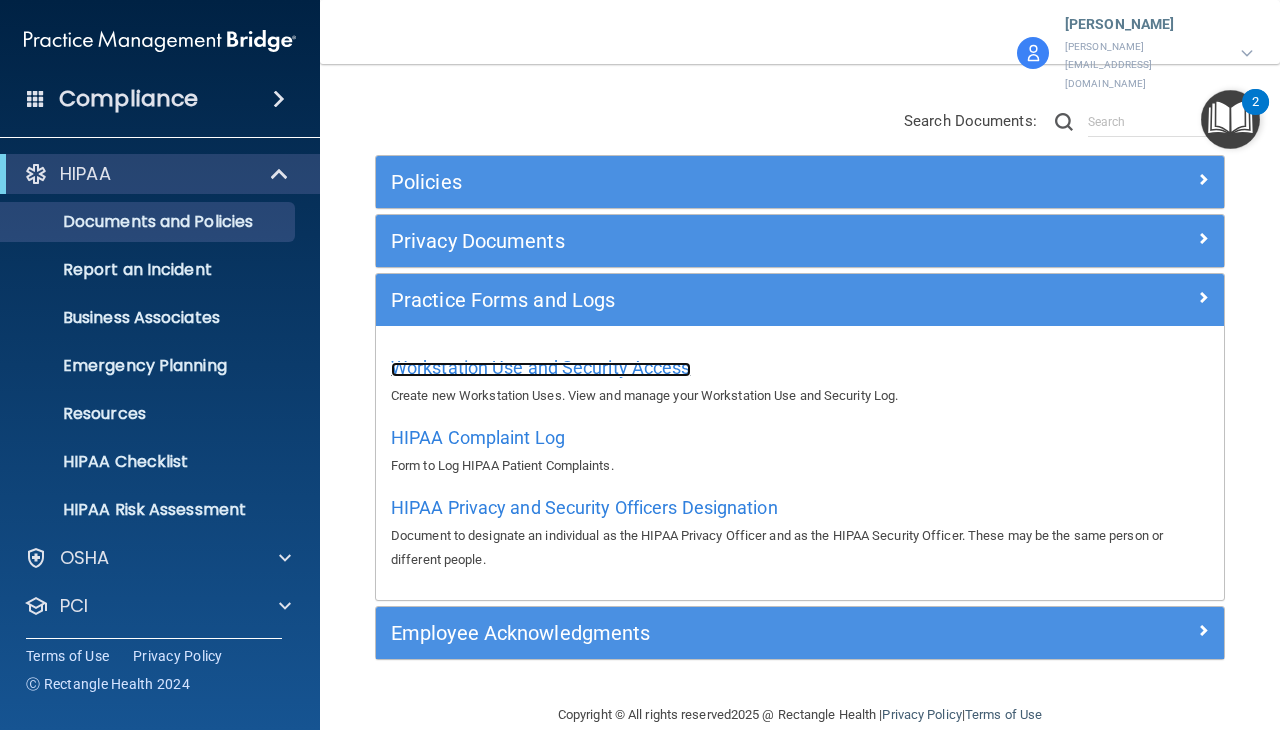 click on "Workstation Use and Security Access" at bounding box center (541, 367) 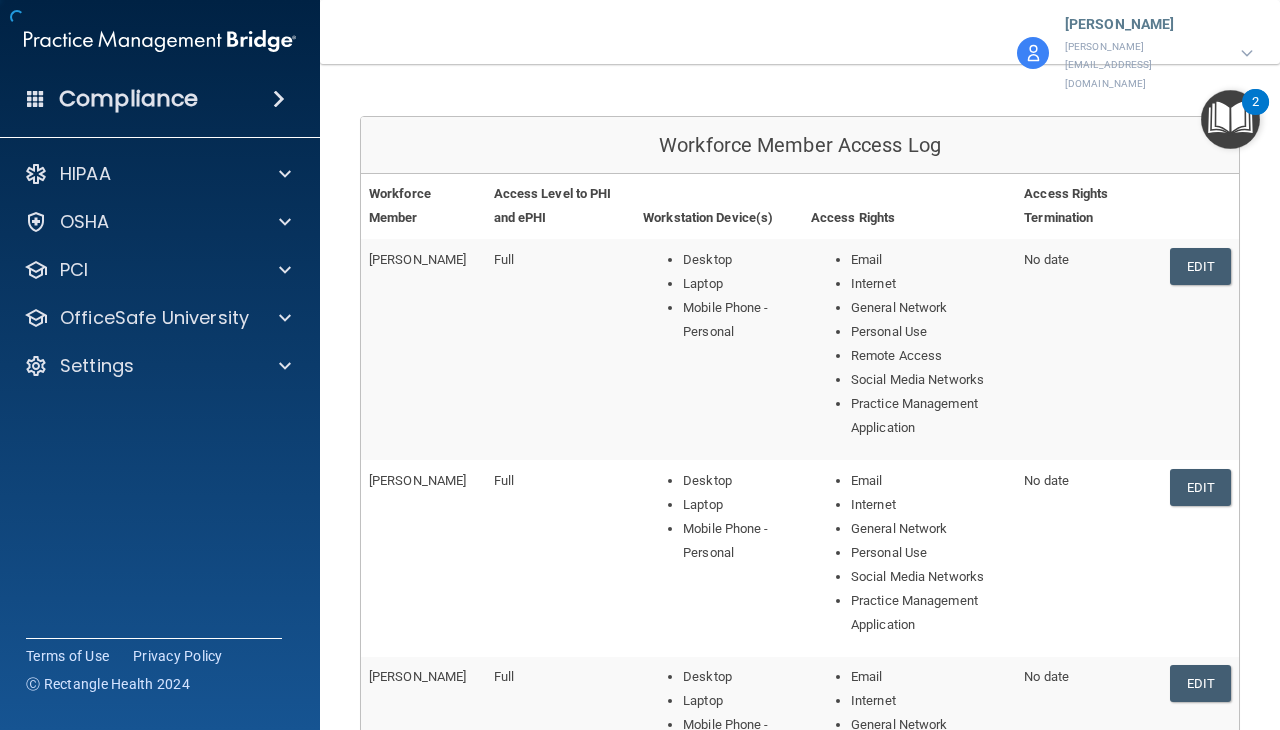 scroll, scrollTop: 0, scrollLeft: 0, axis: both 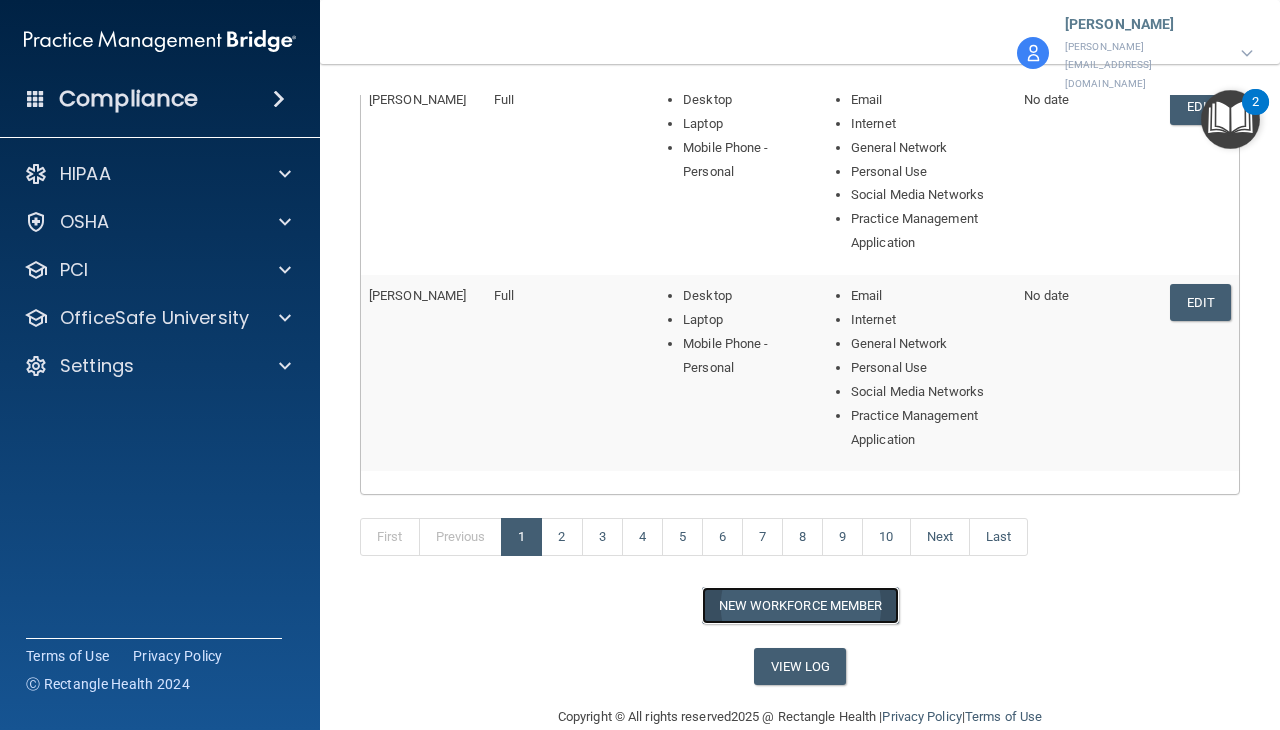 click on "New Workforce Member" at bounding box center [800, 605] 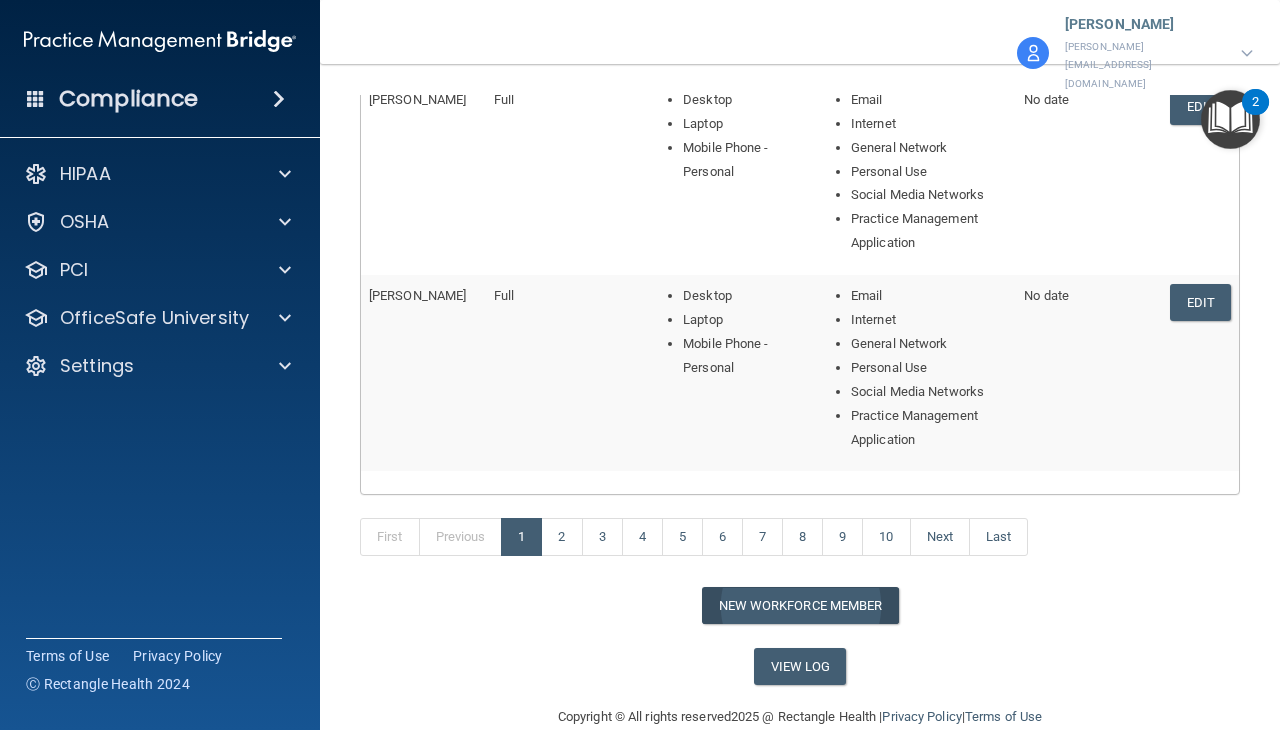 scroll, scrollTop: 0, scrollLeft: 0, axis: both 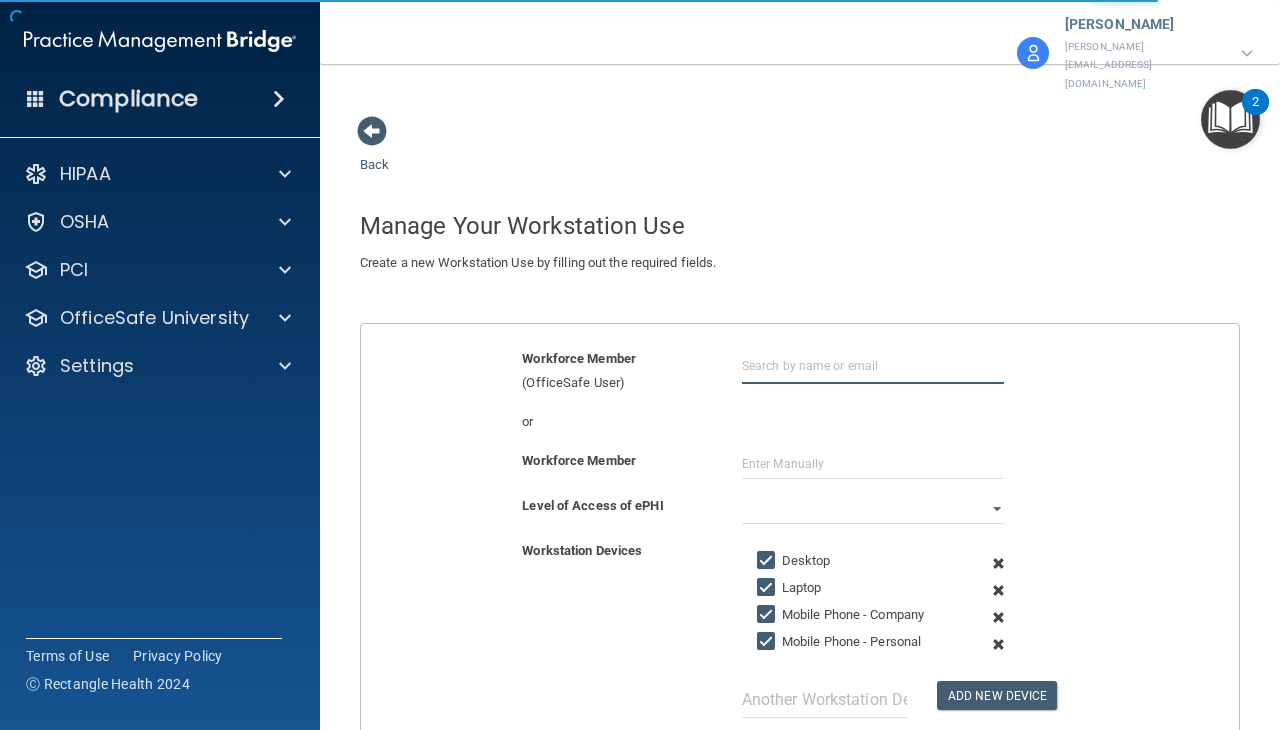 click at bounding box center (873, 365) 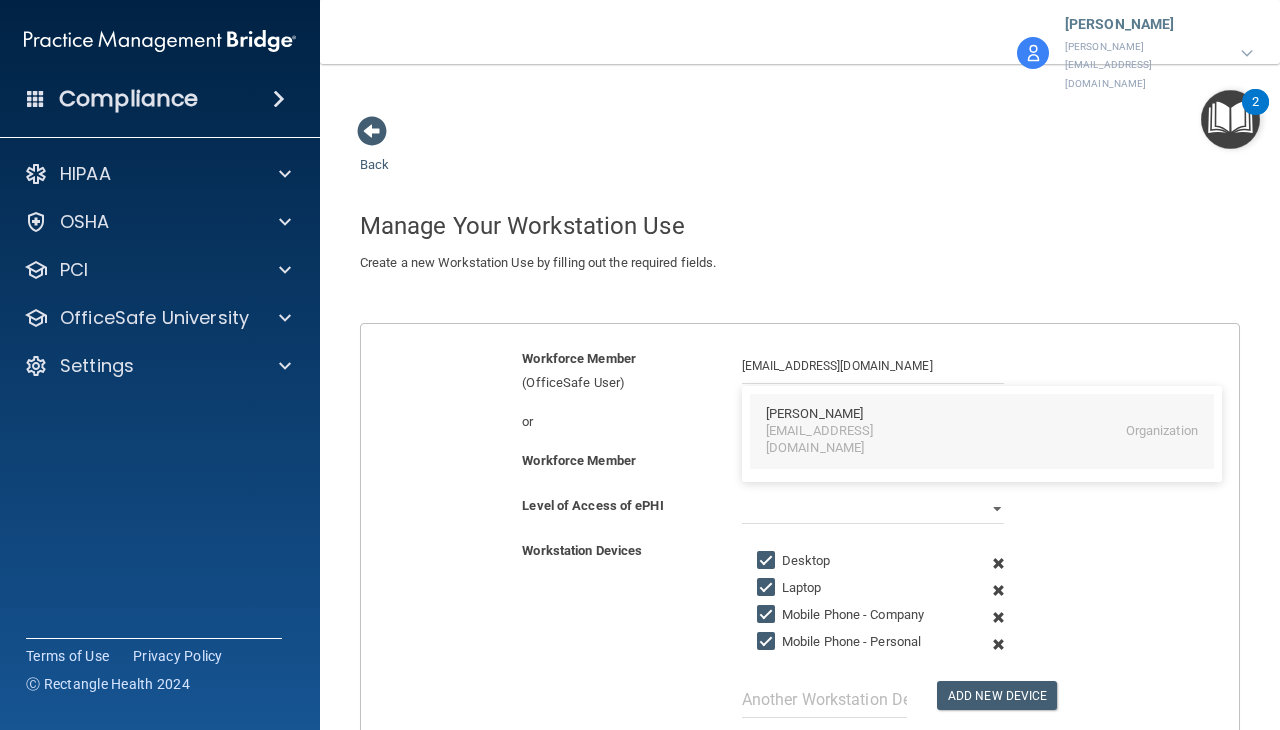 click on "[EMAIL_ADDRESS][DOMAIN_NAME]" at bounding box center (852, 440) 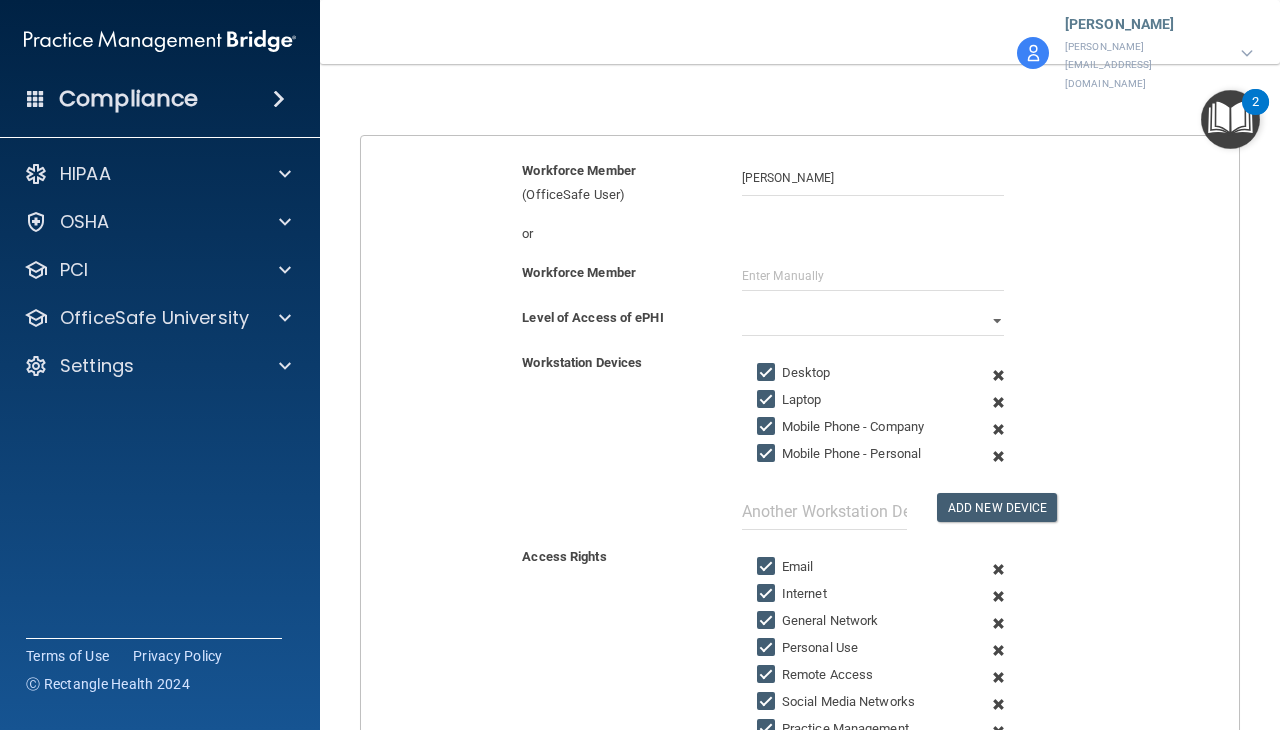 scroll, scrollTop: 210, scrollLeft: 0, axis: vertical 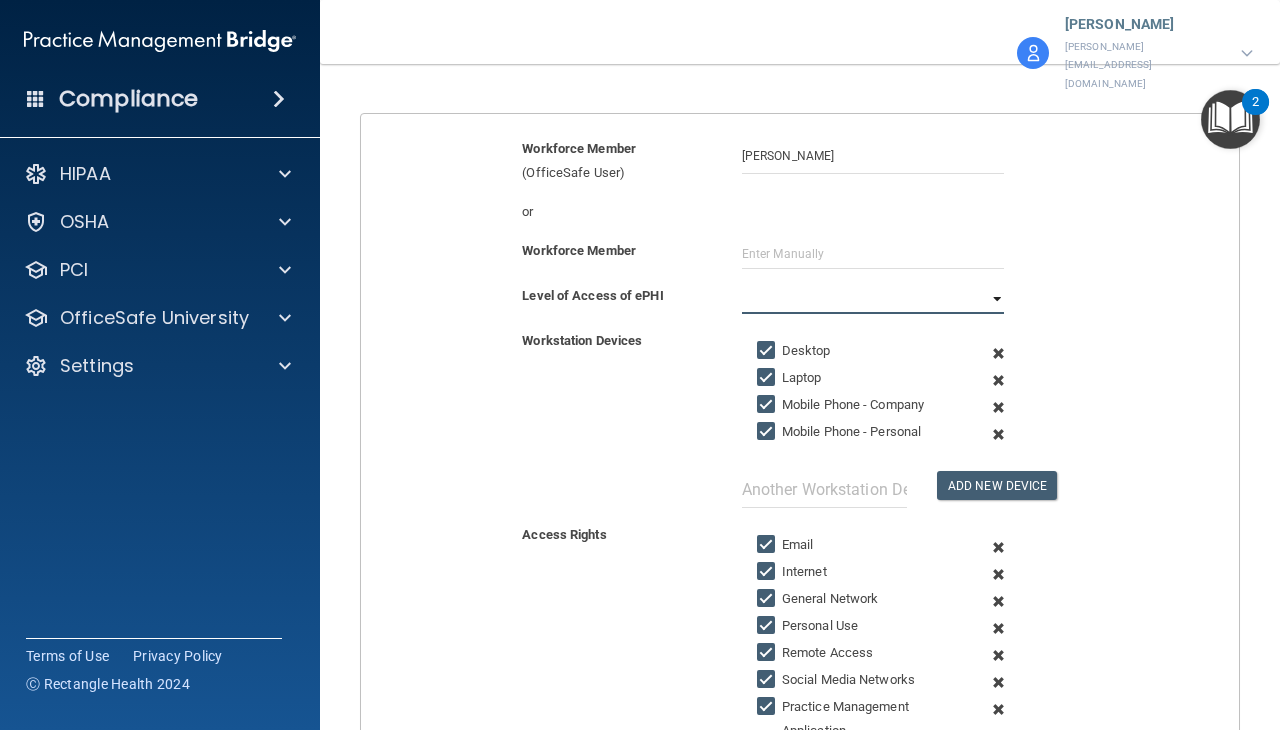 click on "Full Limited None" at bounding box center (873, 299) 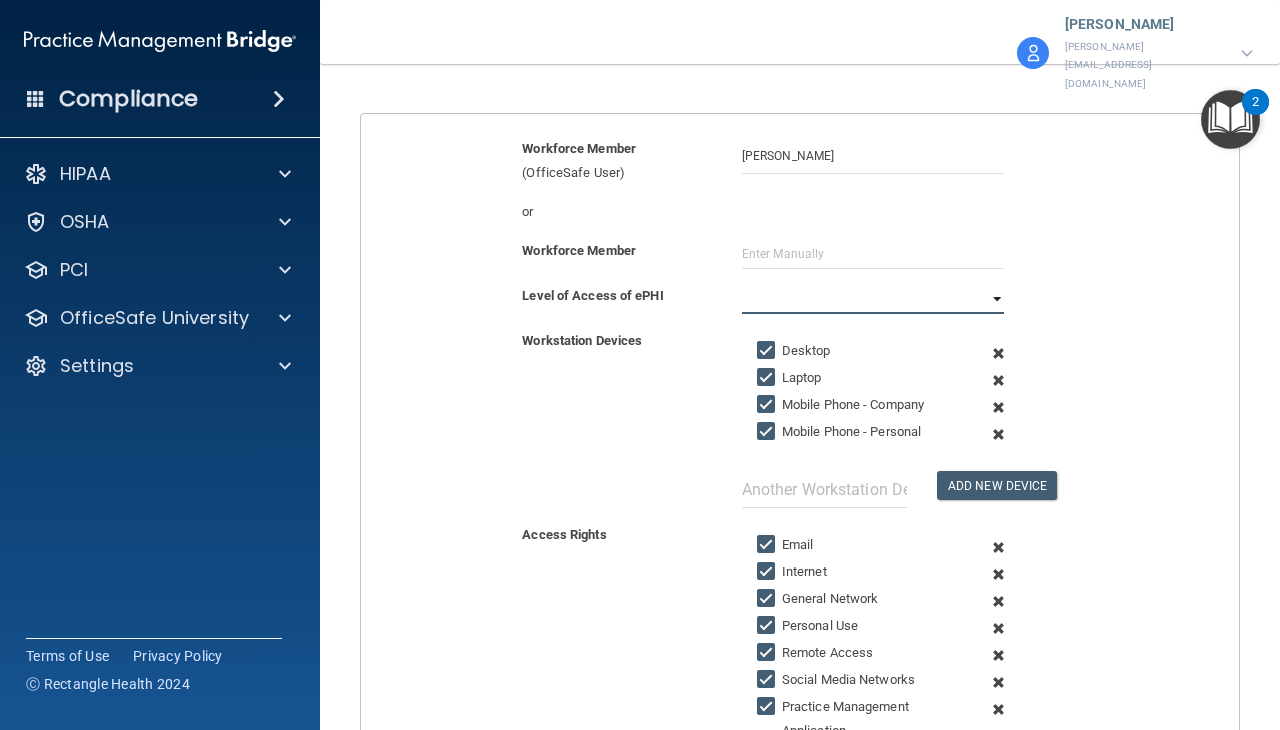 select on "0" 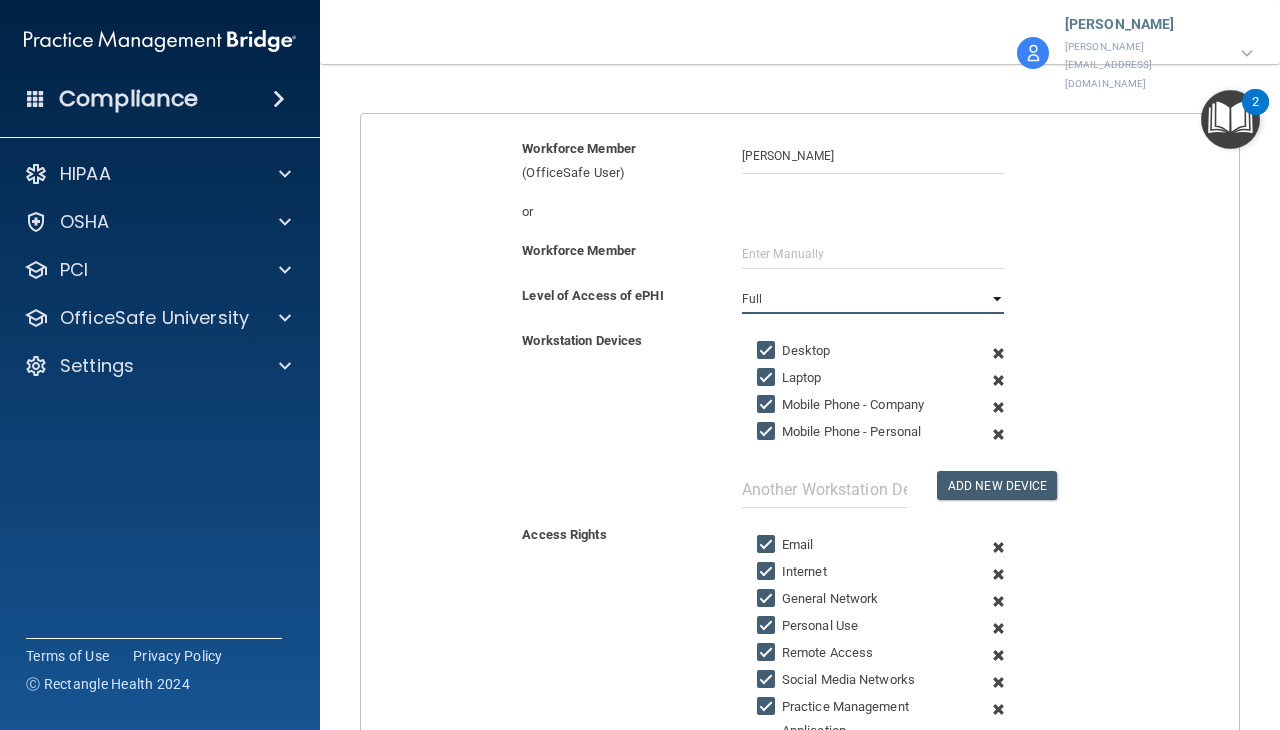 click on "Full Limited None" at bounding box center (873, 299) 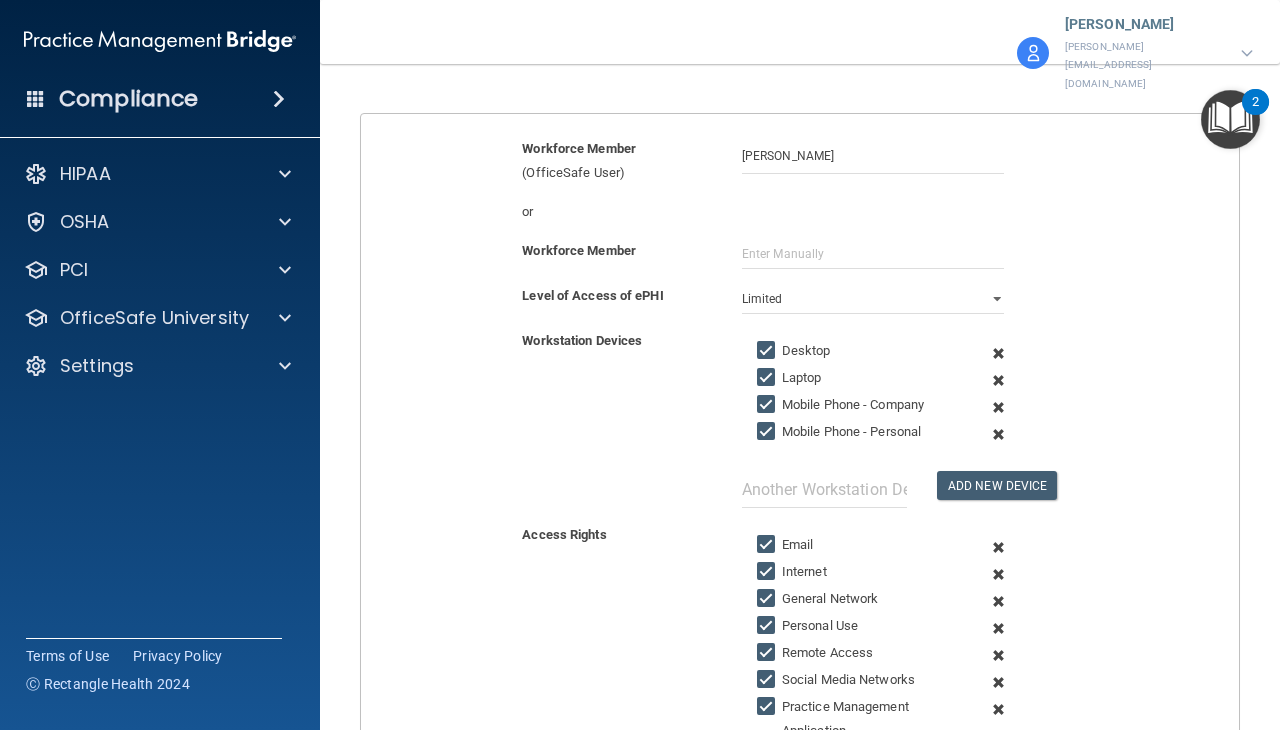 click on "Mobile Phone - Company" at bounding box center (768, 405) 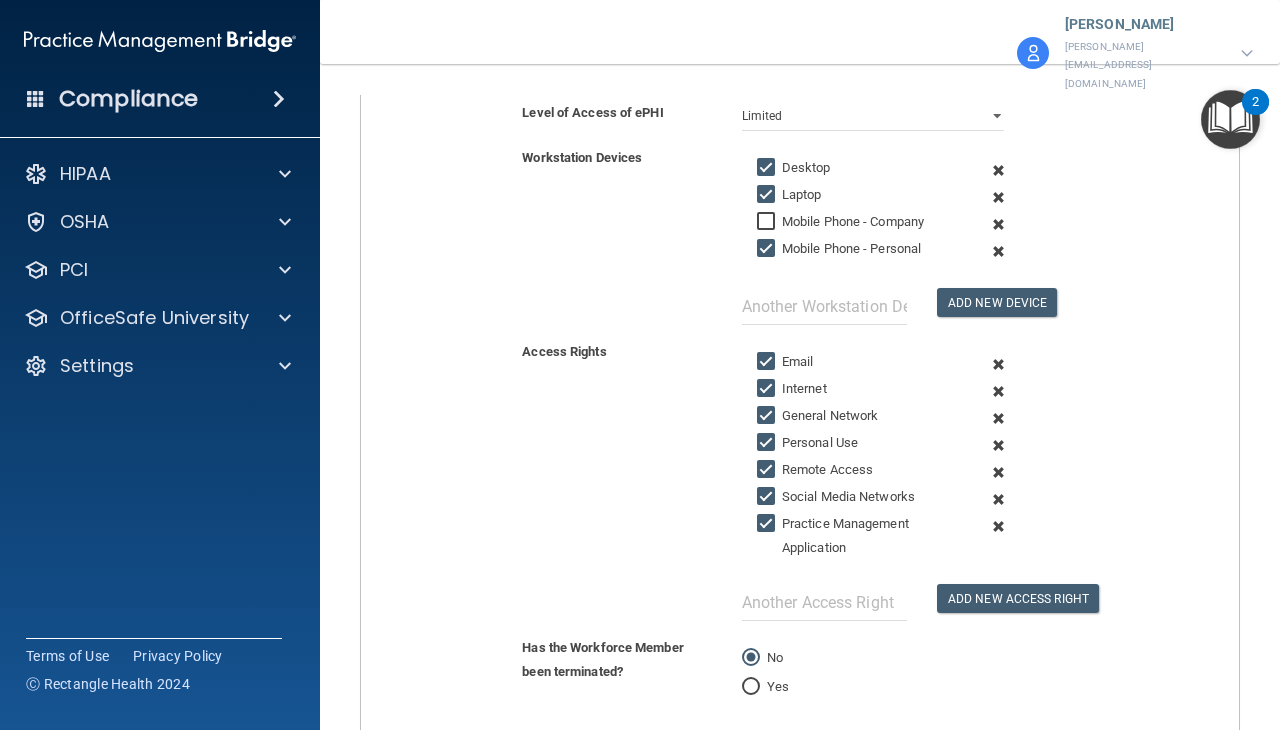 scroll, scrollTop: 395, scrollLeft: 0, axis: vertical 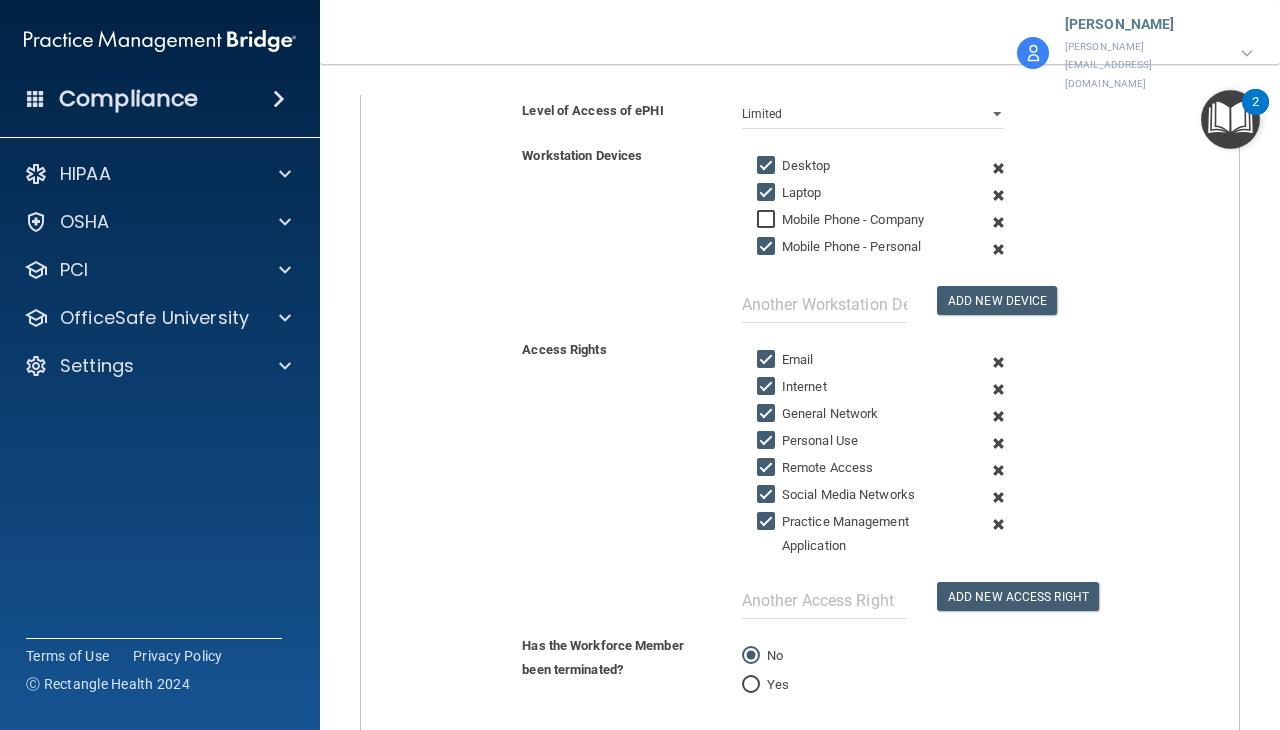 click on "Remote Access" at bounding box center [768, 468] 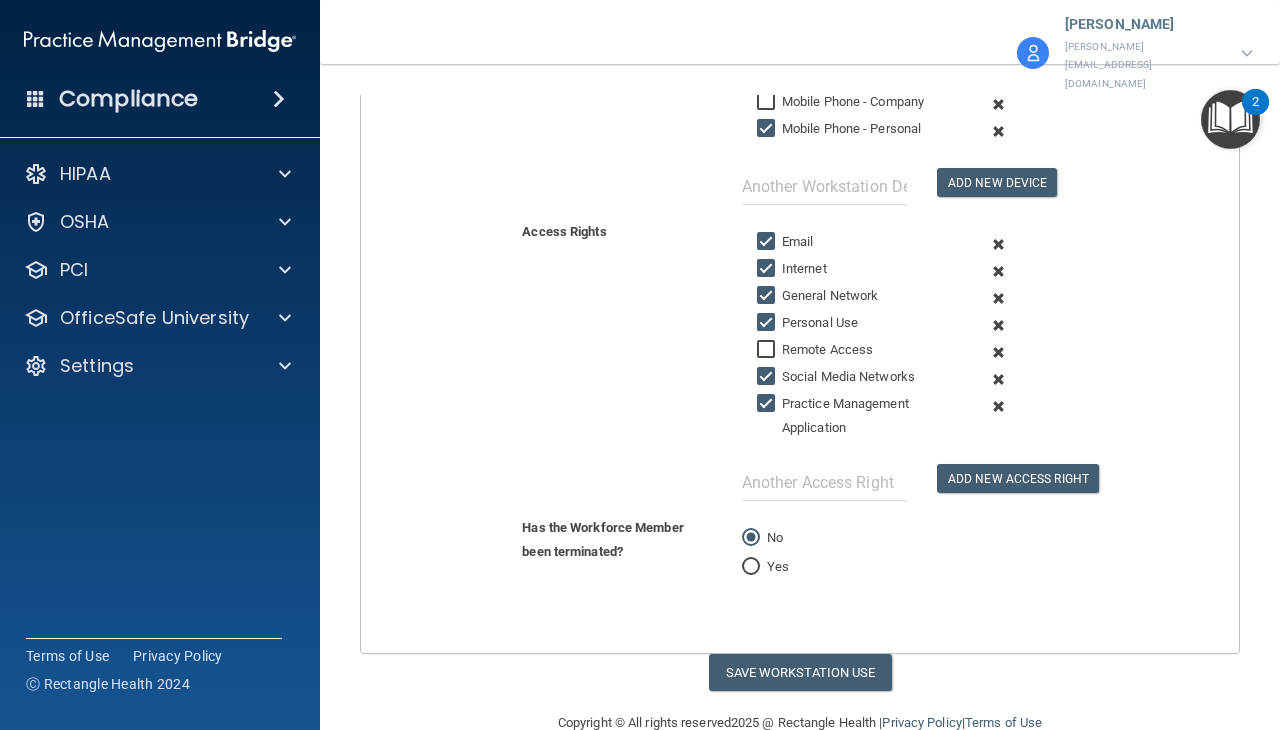 scroll, scrollTop: 517, scrollLeft: 0, axis: vertical 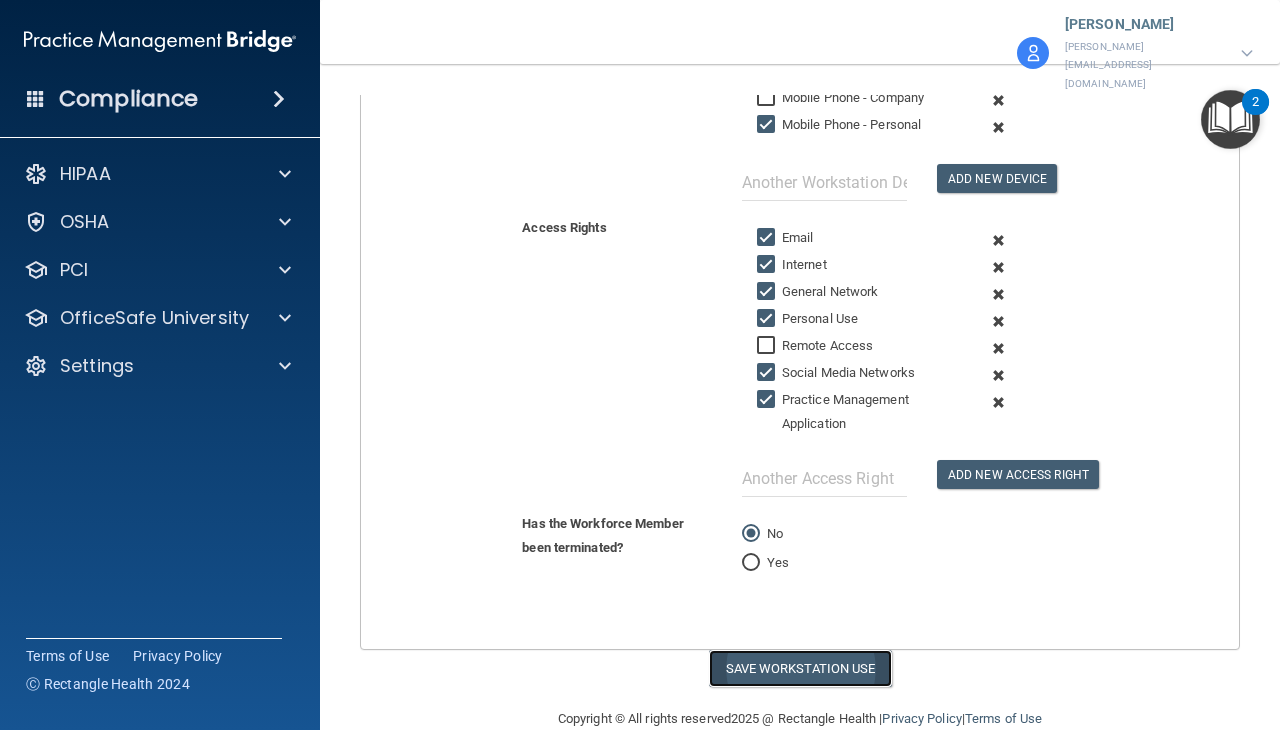 click on "Save Workstation Use" at bounding box center [800, 668] 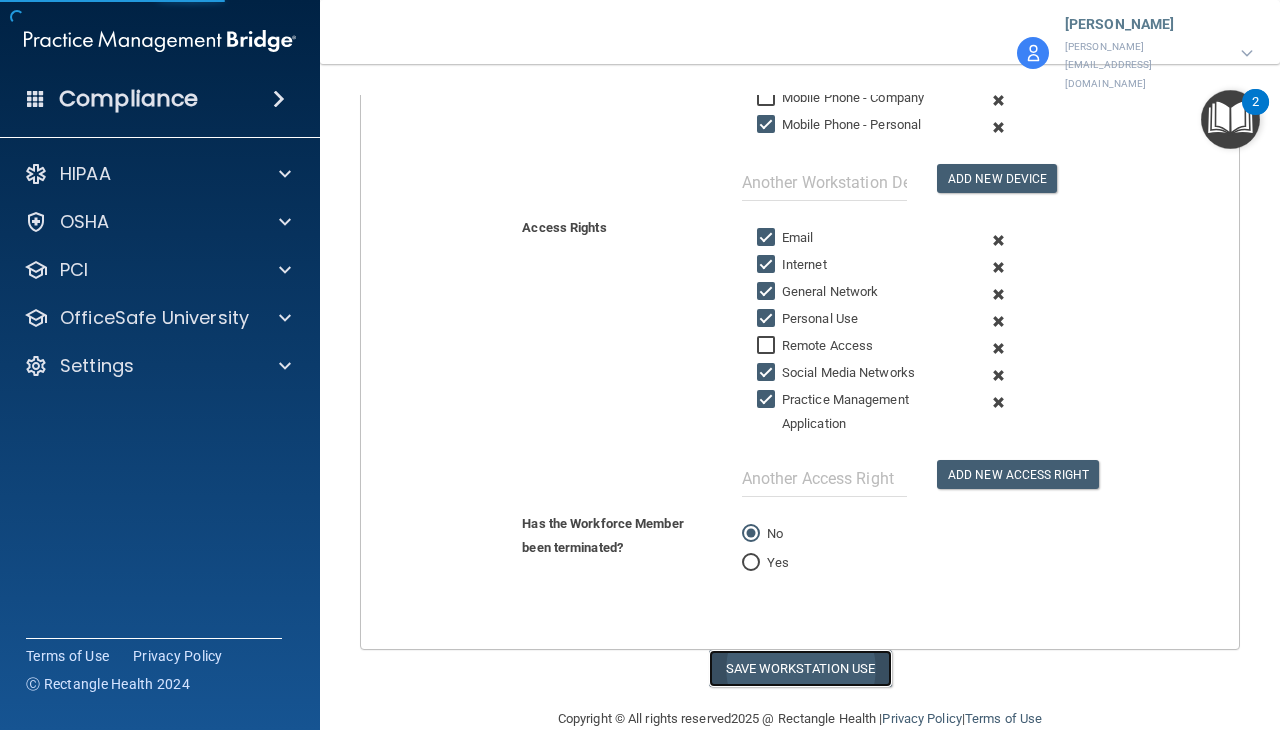 select on "? string:Full ?" 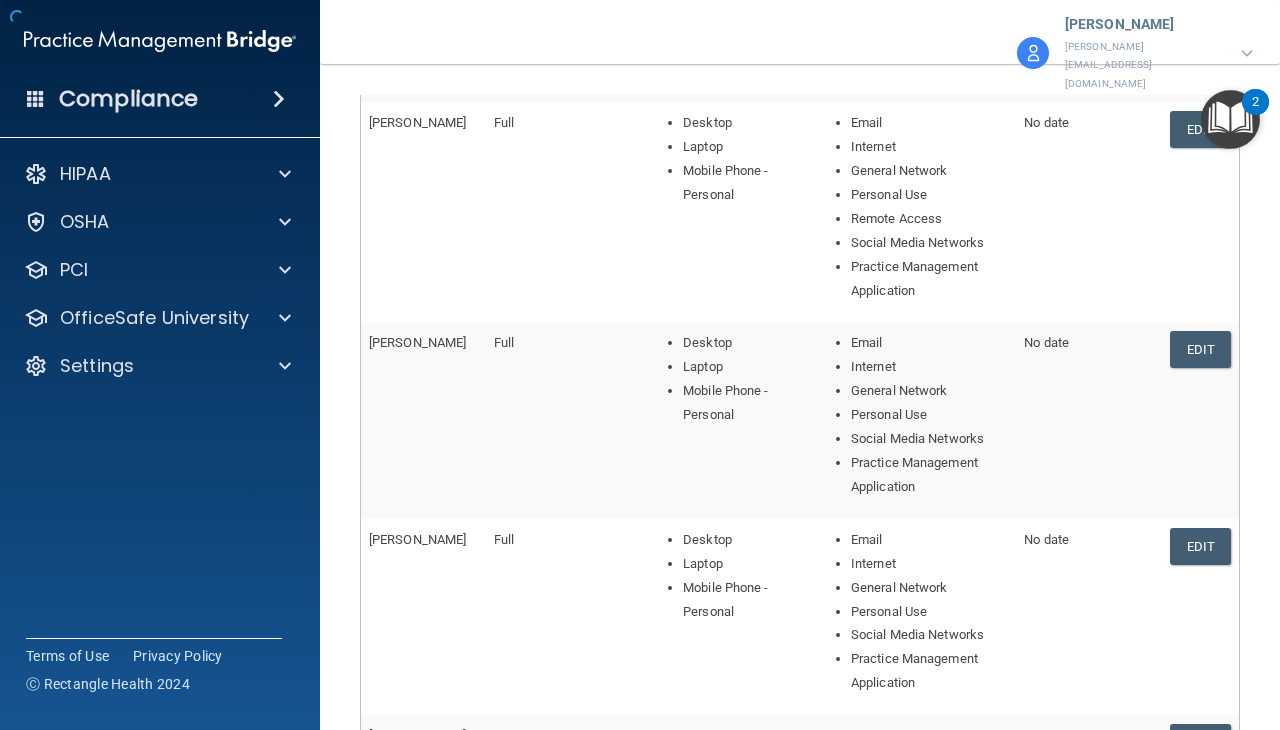 scroll, scrollTop: 917, scrollLeft: 0, axis: vertical 